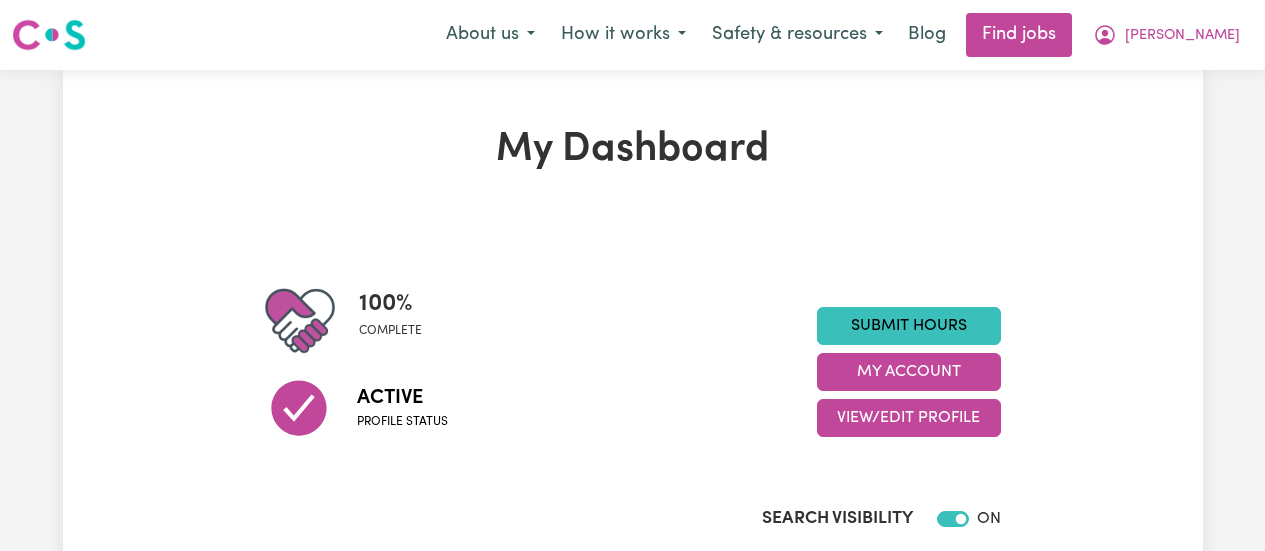 click on "[PERSON_NAME]" at bounding box center [1182, 36] 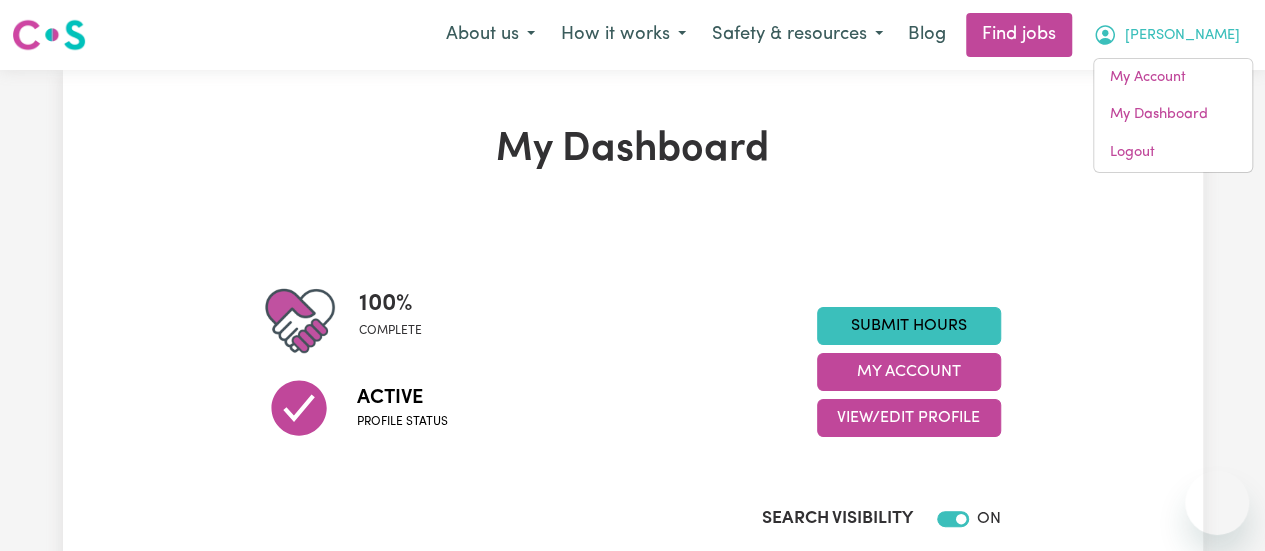 scroll, scrollTop: 0, scrollLeft: 0, axis: both 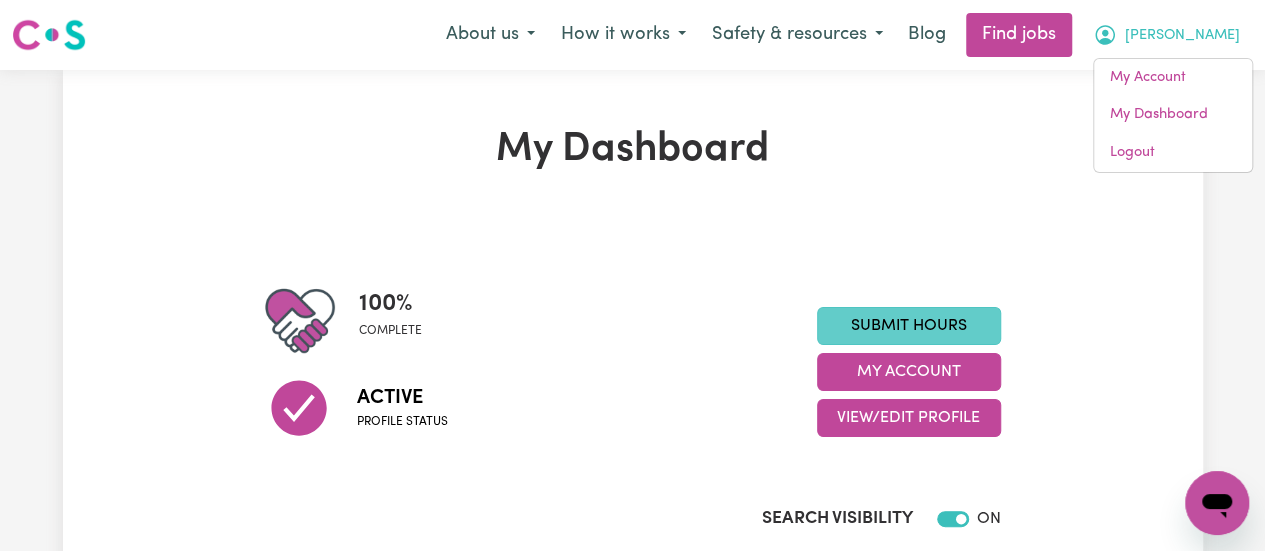 click on "Submit Hours" at bounding box center (909, 326) 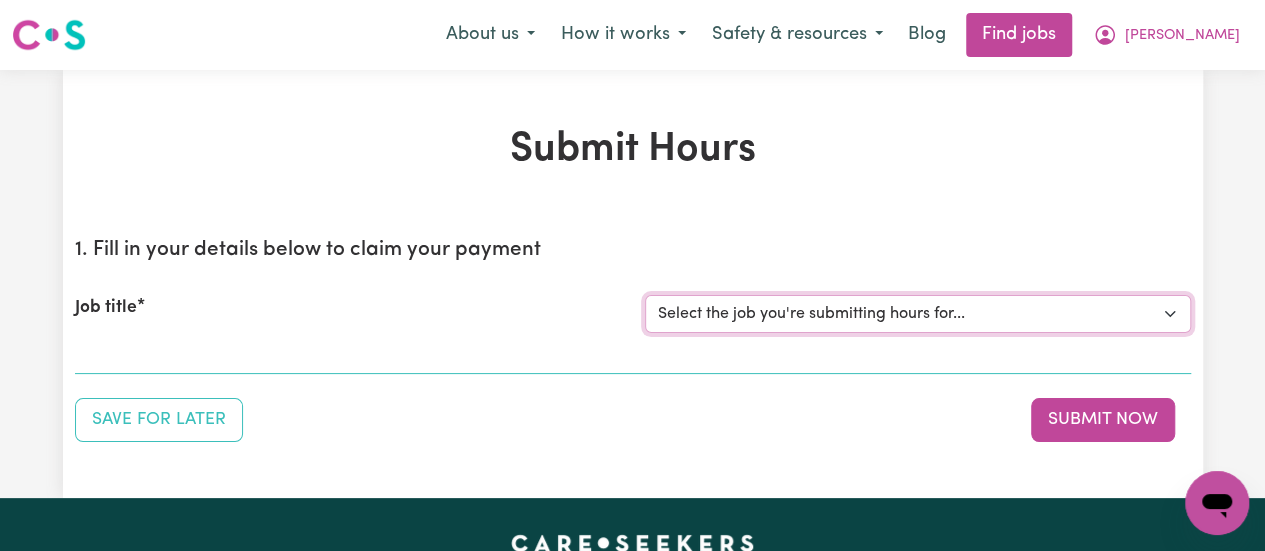 click on "Select the job you're submitting hours for... [[PERSON_NAME]] Support Worker Needed for ONE-OFF on 30/06 And 02/07  In [GEOGRAPHIC_DATA], [GEOGRAPHIC_DATA] [Home [GEOGRAPHIC_DATA]] Support Worker" at bounding box center (918, 314) 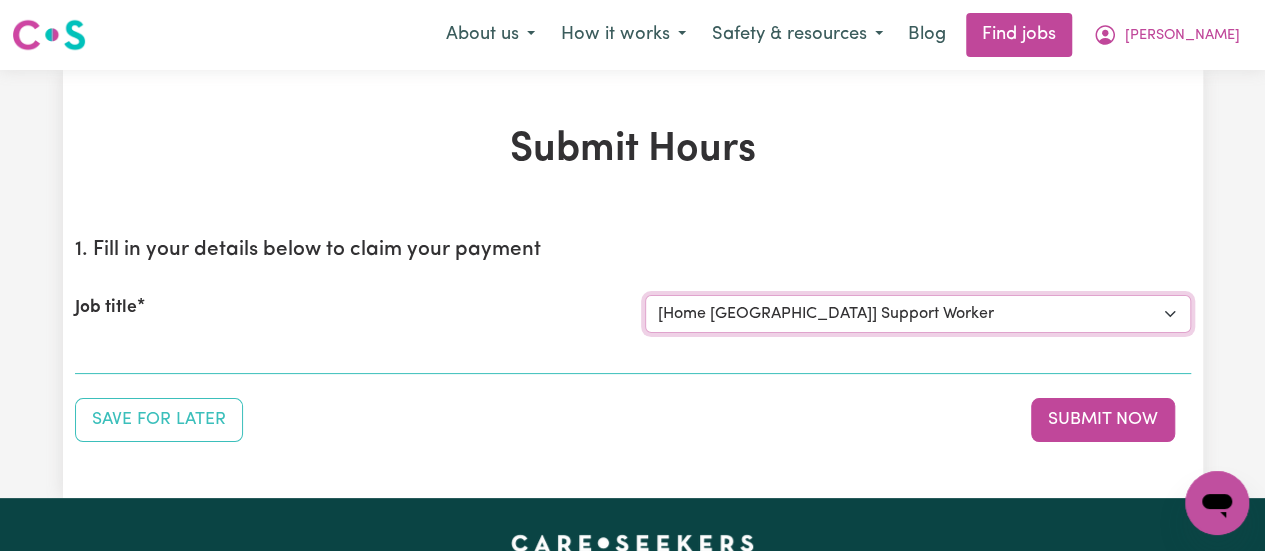 click on "Select the job you're submitting hours for... [[PERSON_NAME]] Support Worker Needed for ONE-OFF on 30/06 And 02/07  In [GEOGRAPHIC_DATA], [GEOGRAPHIC_DATA] [Home [GEOGRAPHIC_DATA]] Support Worker" at bounding box center (918, 314) 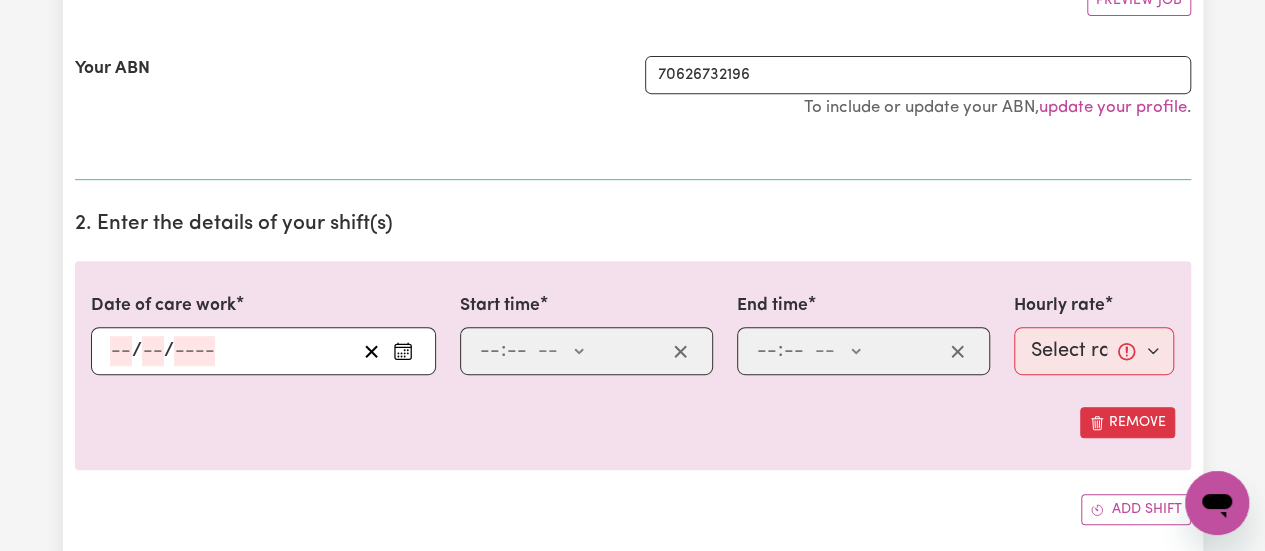 scroll, scrollTop: 408, scrollLeft: 0, axis: vertical 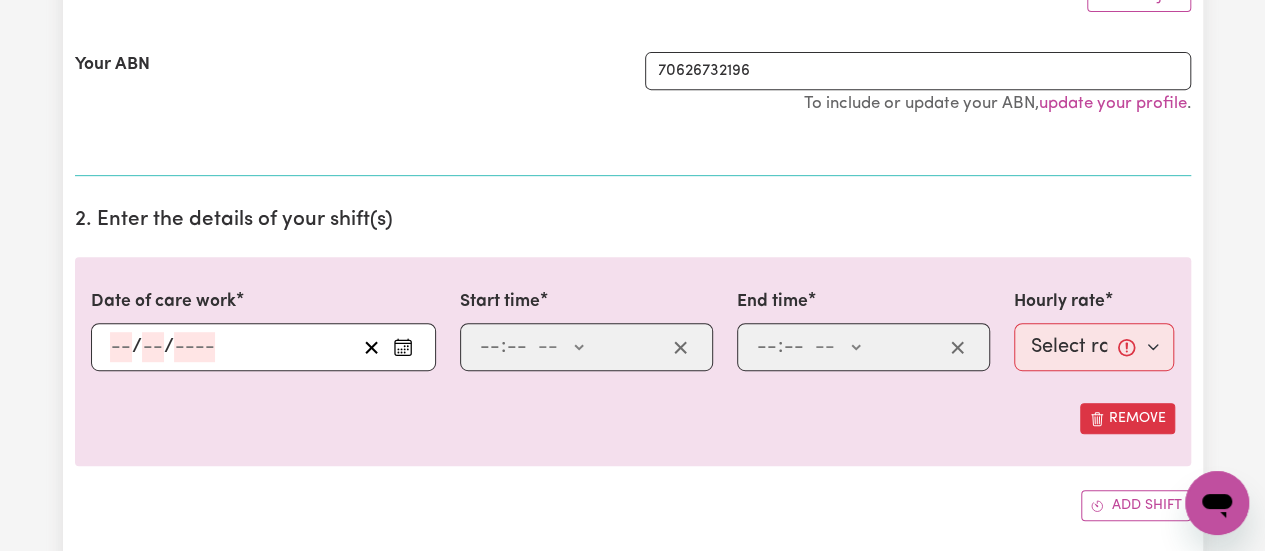 click 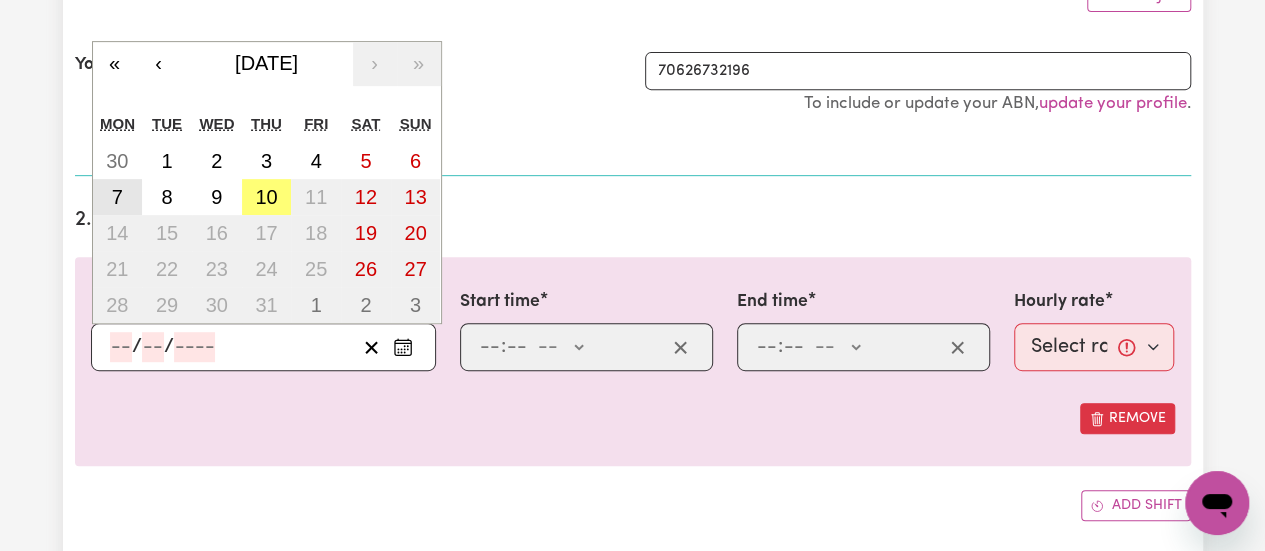 click on "7" at bounding box center (117, 197) 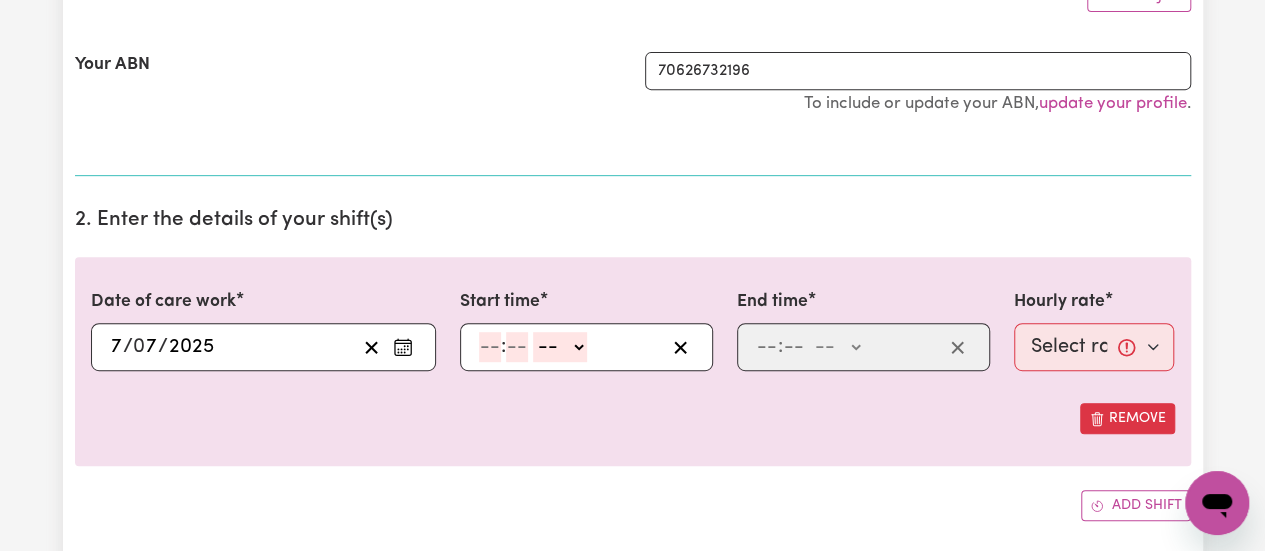 click 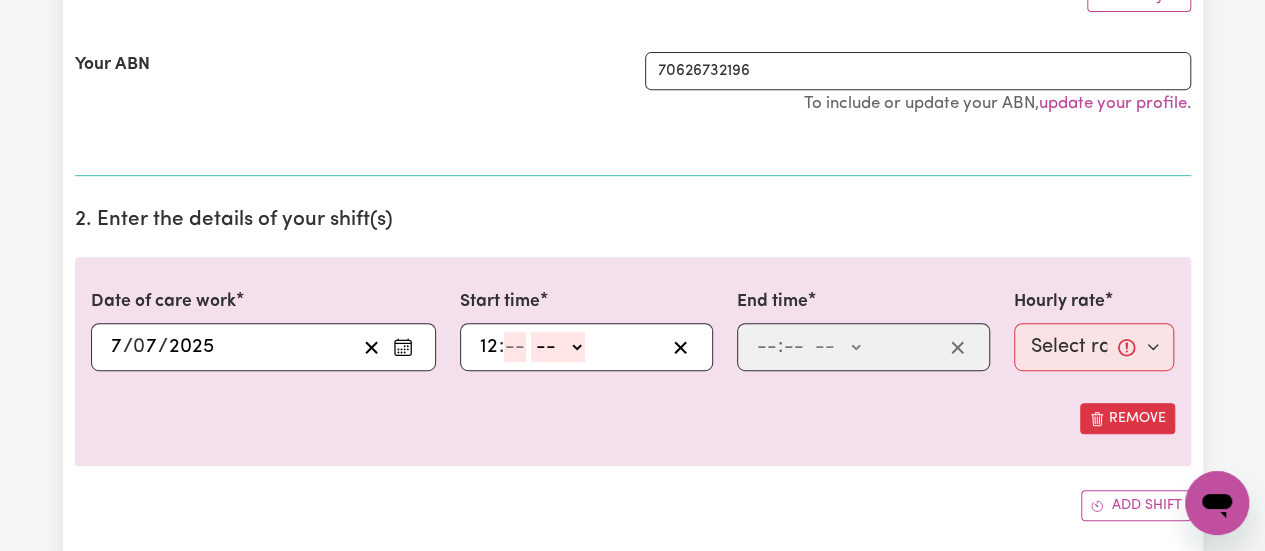 click on "12" 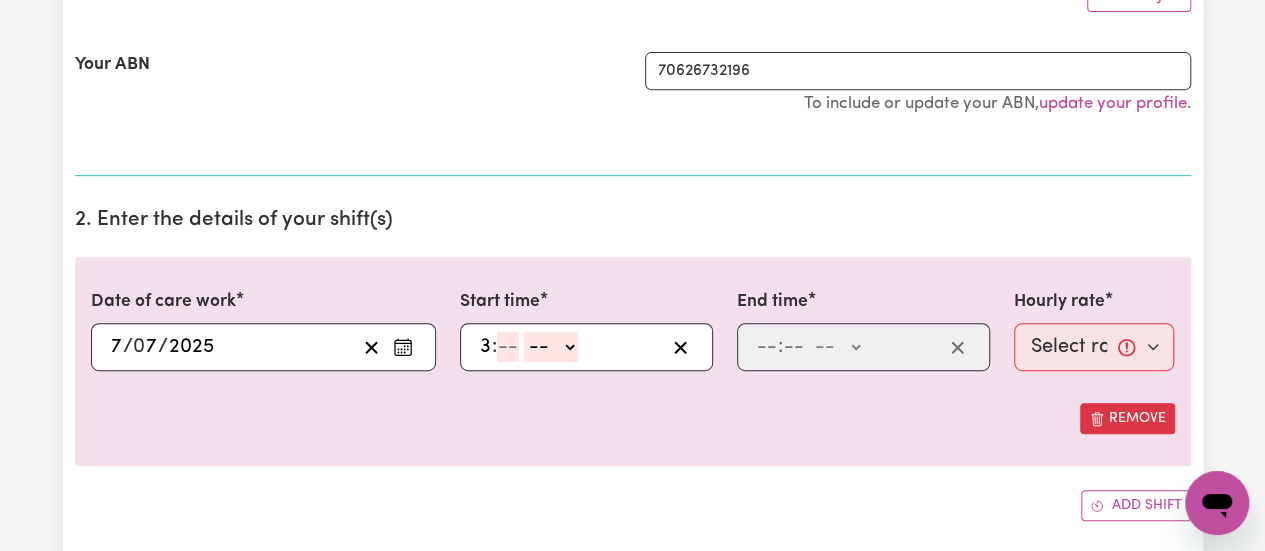 type on "3" 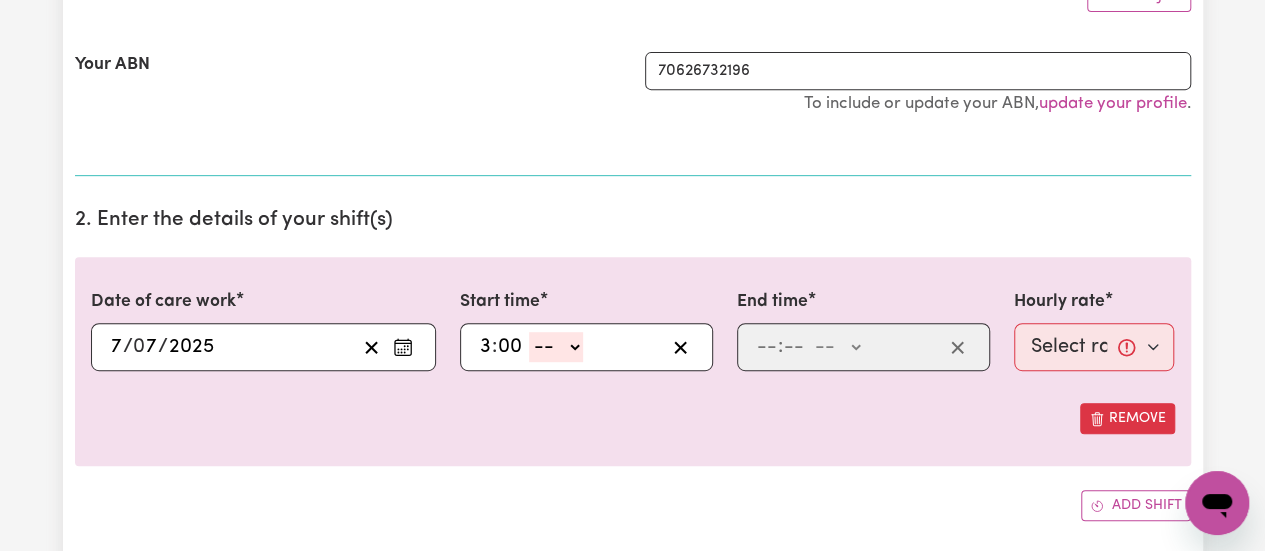 type on "00" 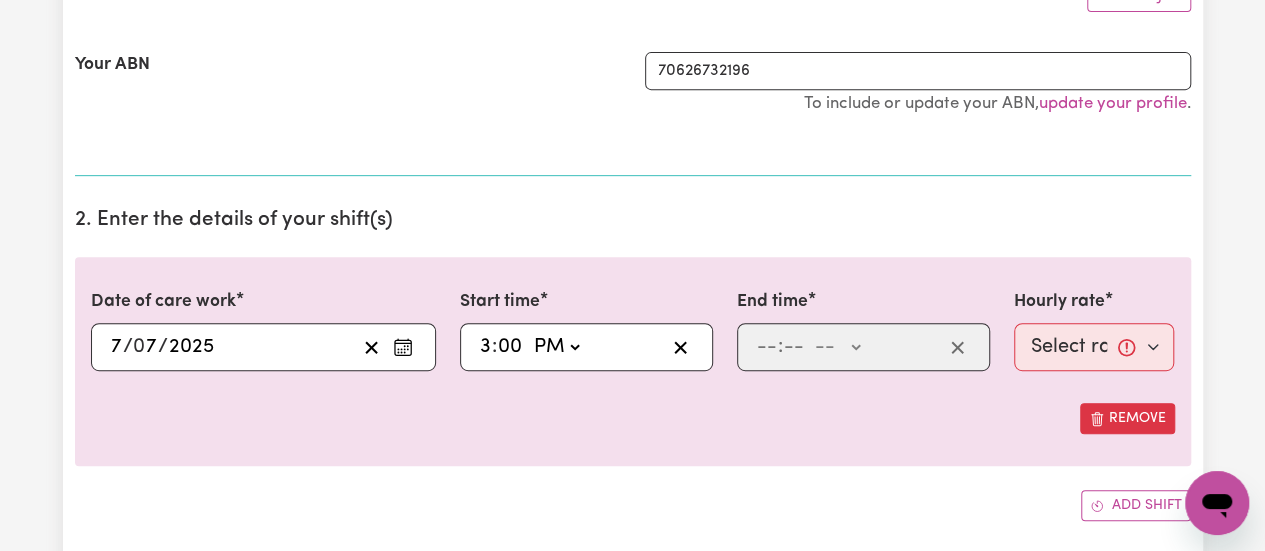 click on "-- AM PM" 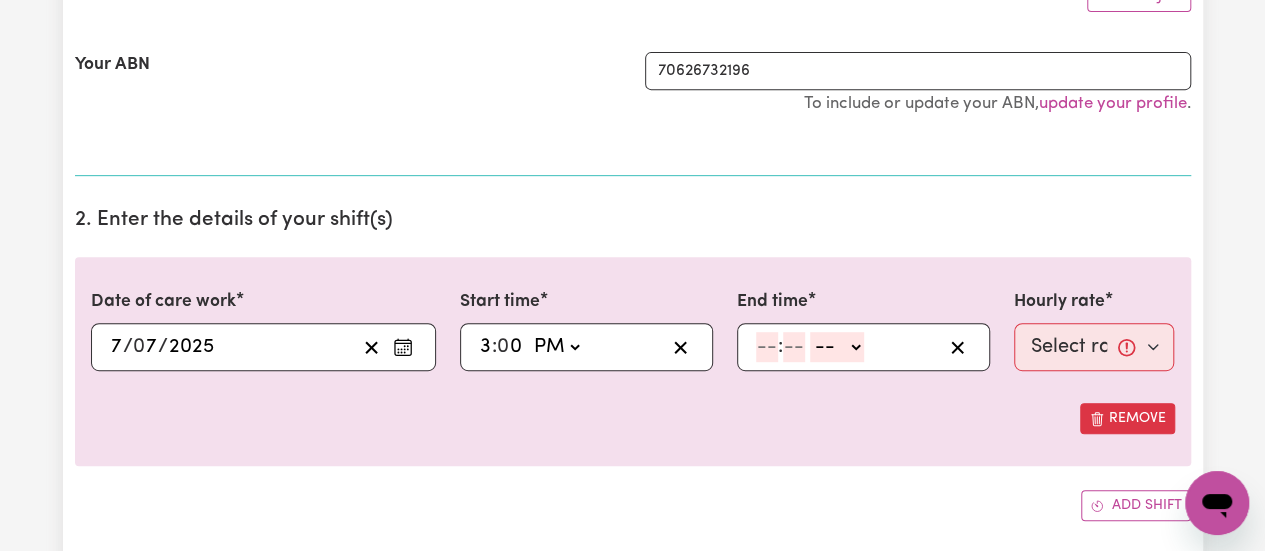 click 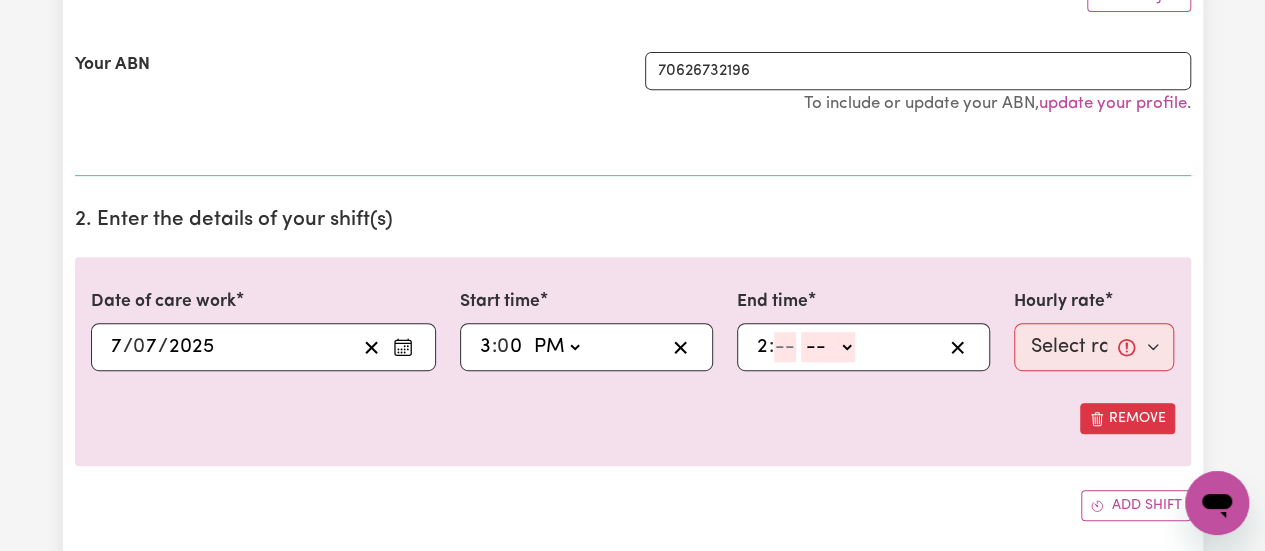 type on "2" 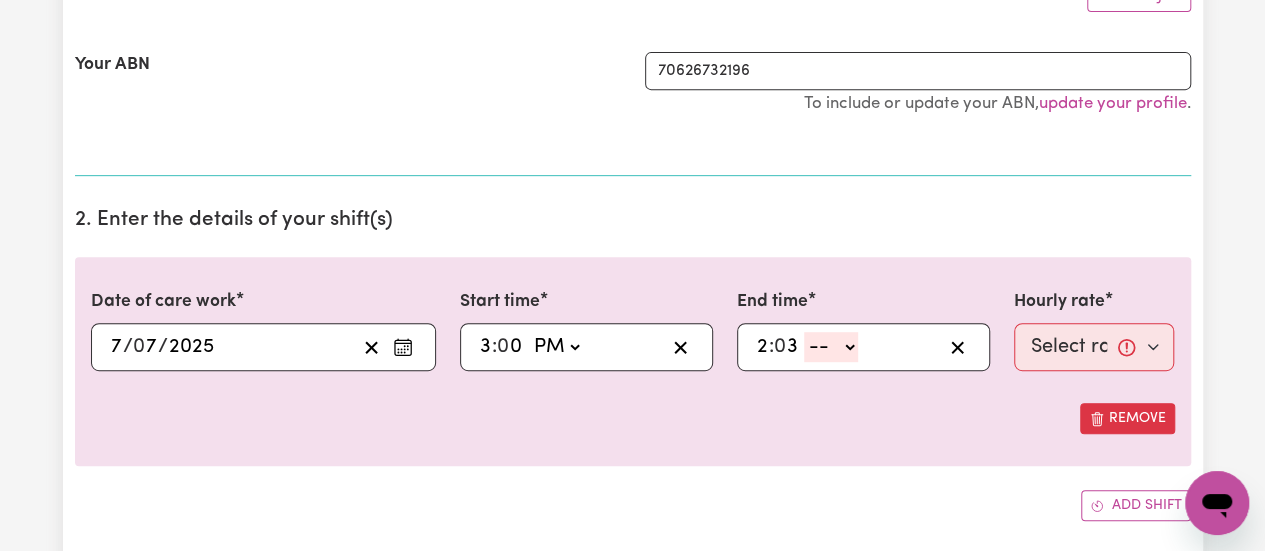type on "3" 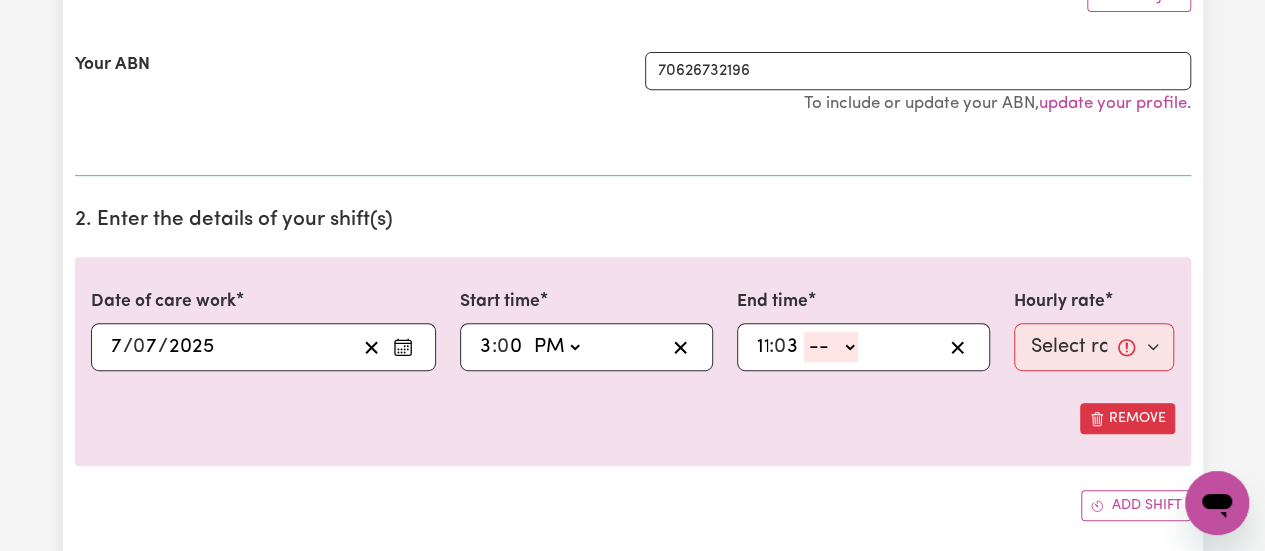 type on "11" 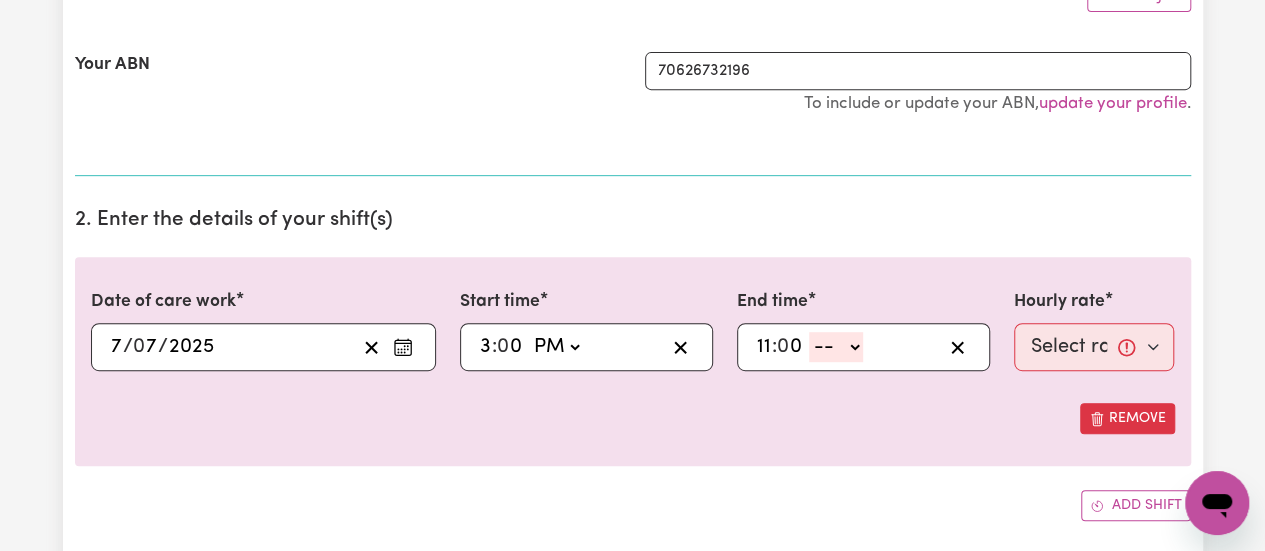 type on "0" 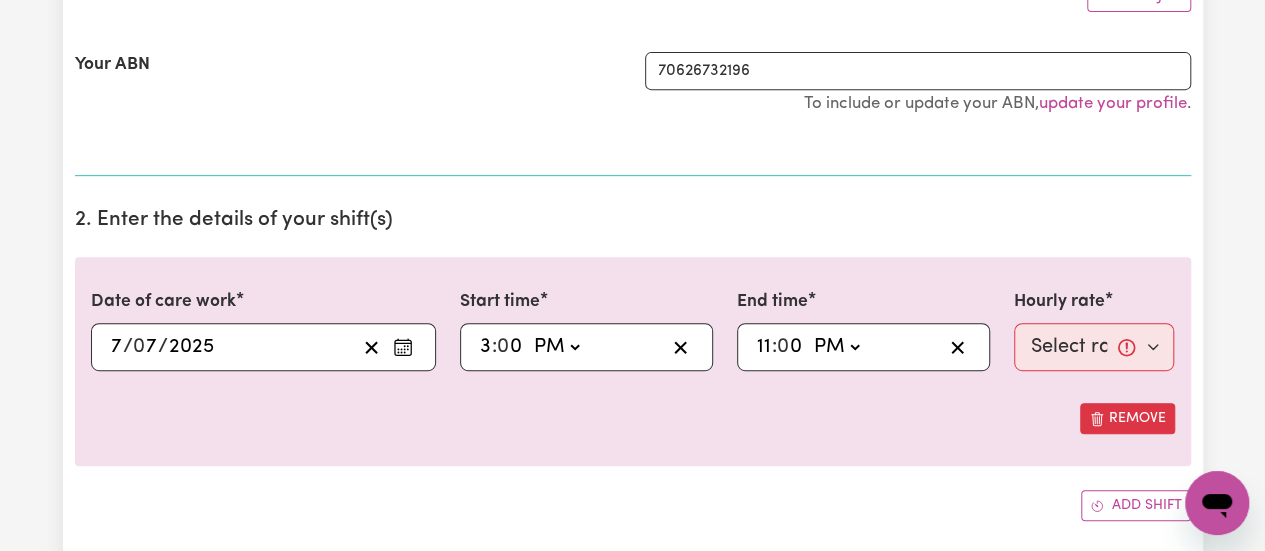 click on "-- AM PM" 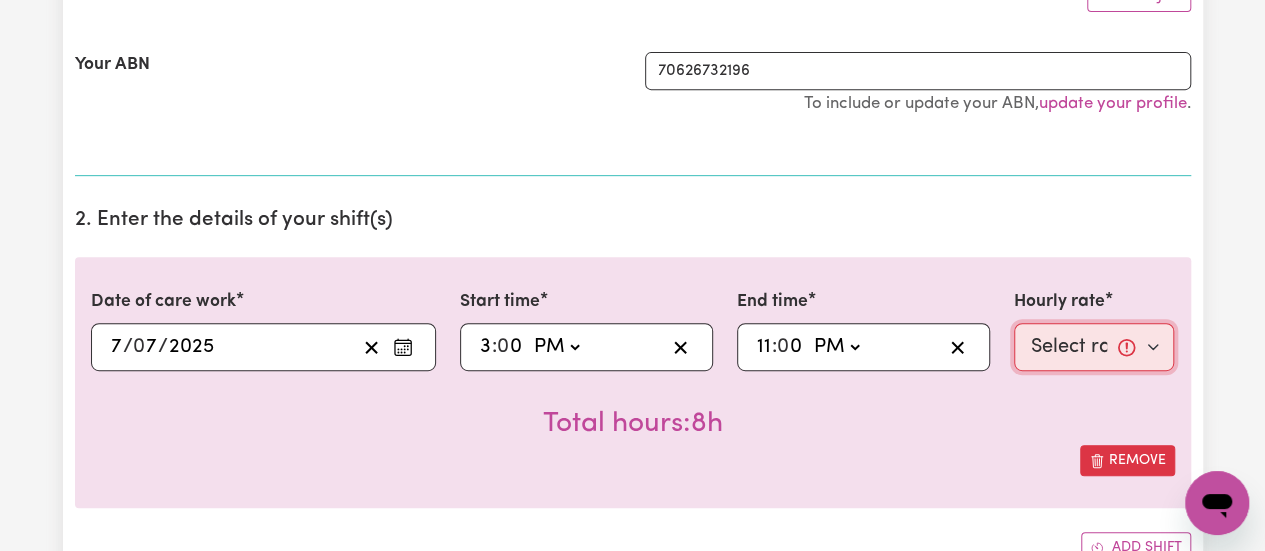 click on "Select rate... $38.00 (Weekday) $50.00 ([DATE]) $60.00 ([DATE]) $70.00 (Public Holiday)" at bounding box center (1094, 347) 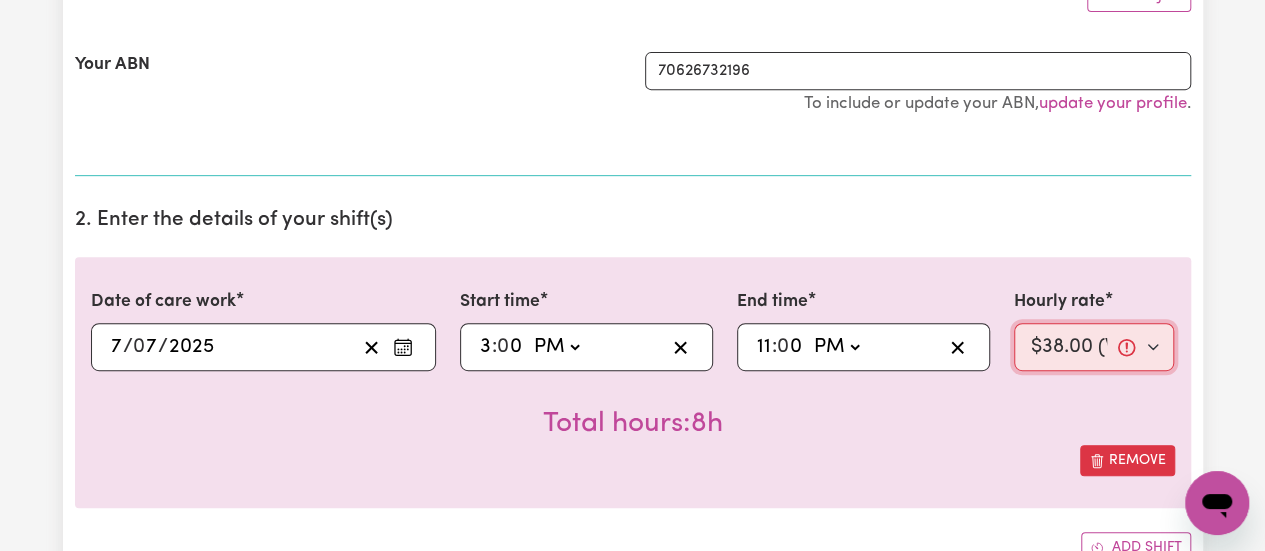 click on "Select rate... $38.00 (Weekday) $50.00 ([DATE]) $60.00 ([DATE]) $70.00 (Public Holiday)" at bounding box center [1094, 347] 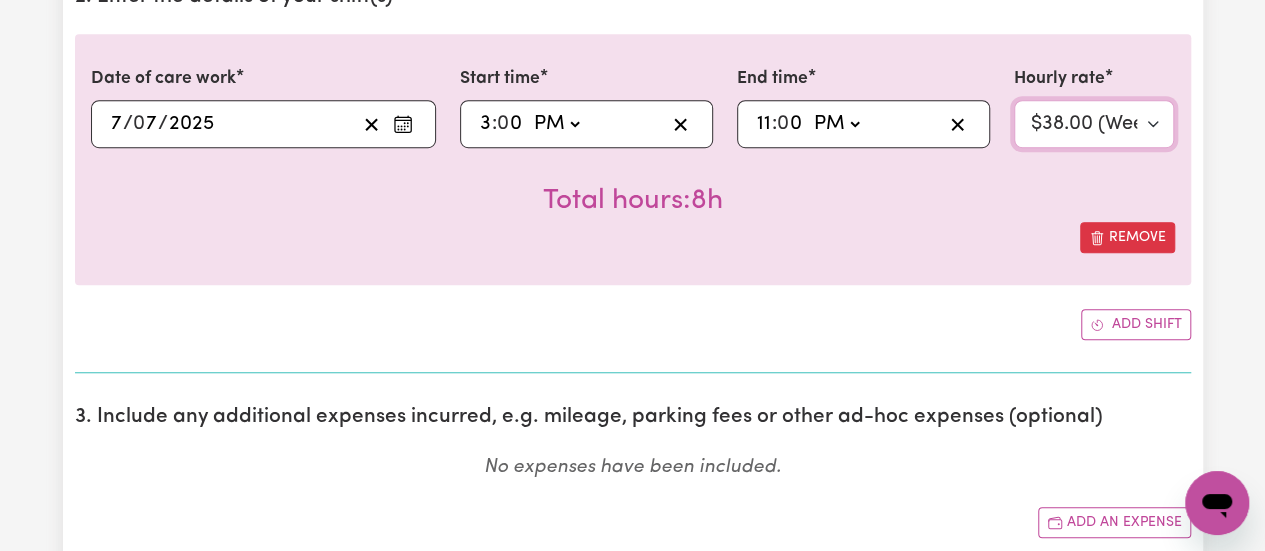 scroll, scrollTop: 650, scrollLeft: 0, axis: vertical 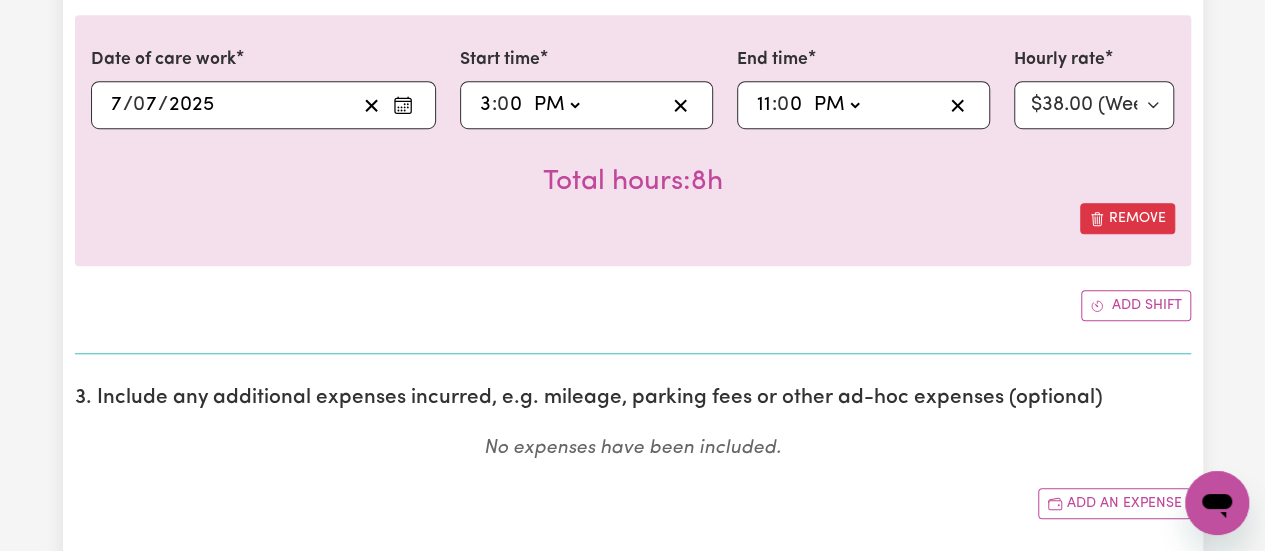 click on "AM PM" 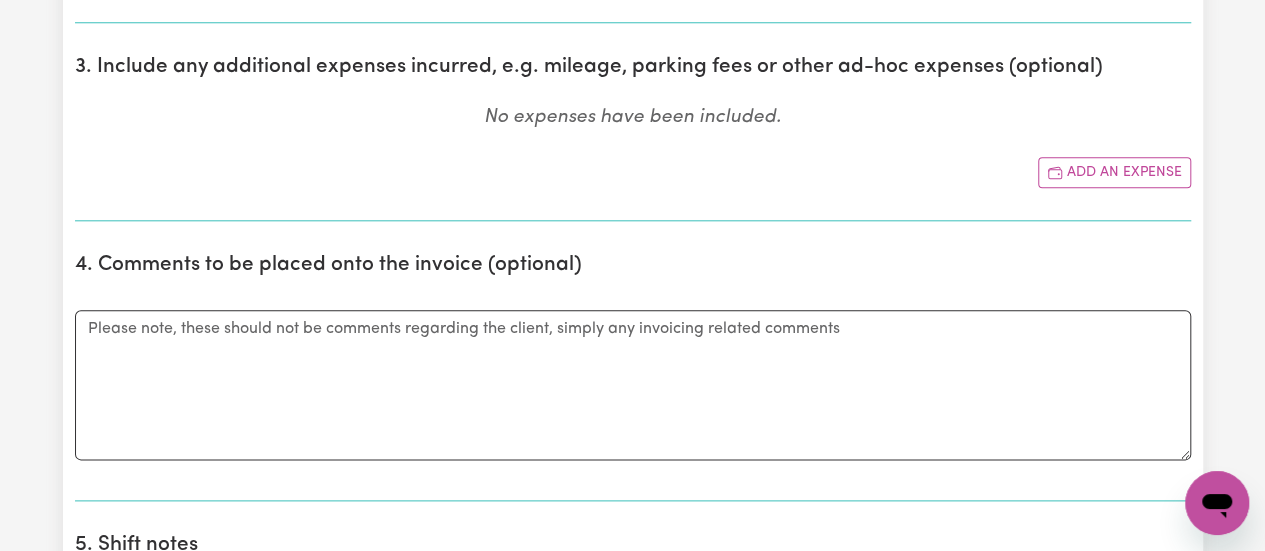 scroll, scrollTop: 1084, scrollLeft: 0, axis: vertical 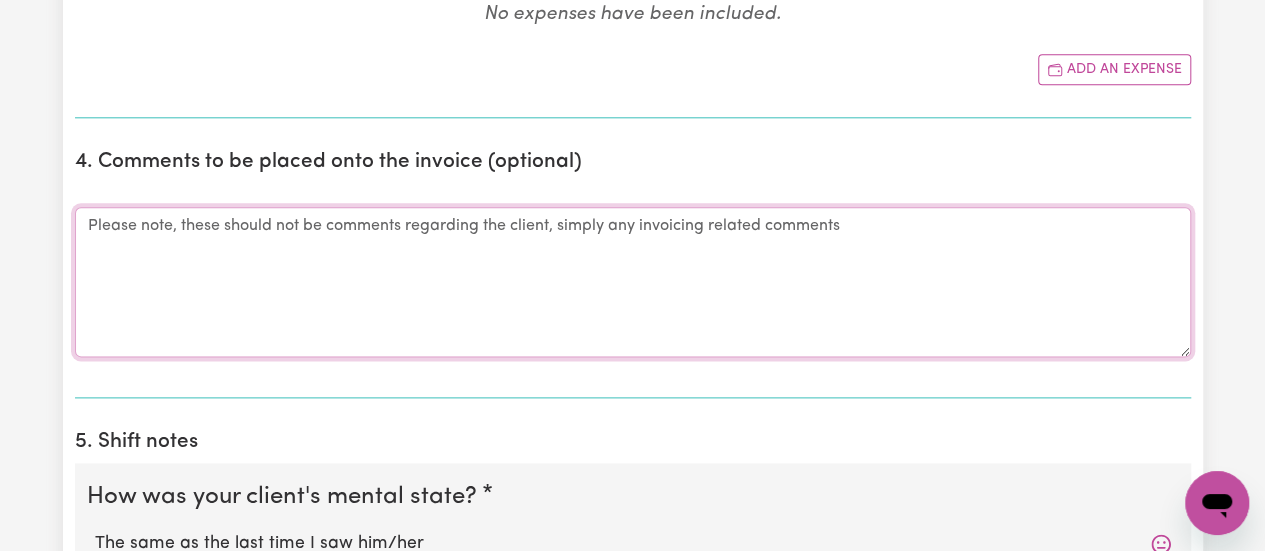 click on "Comments" at bounding box center [633, 282] 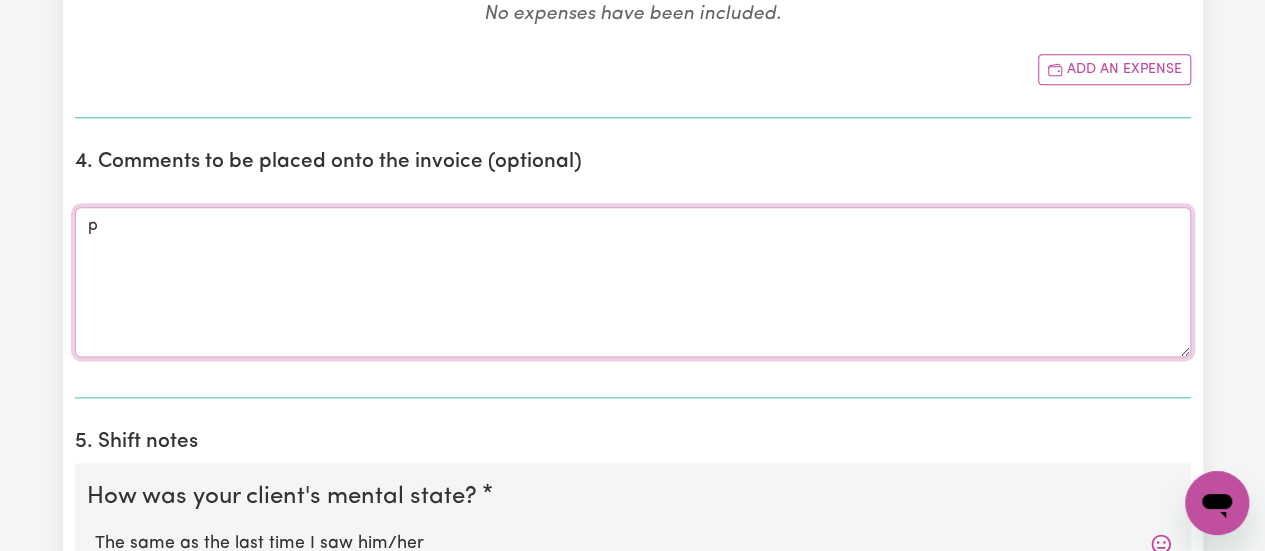 type 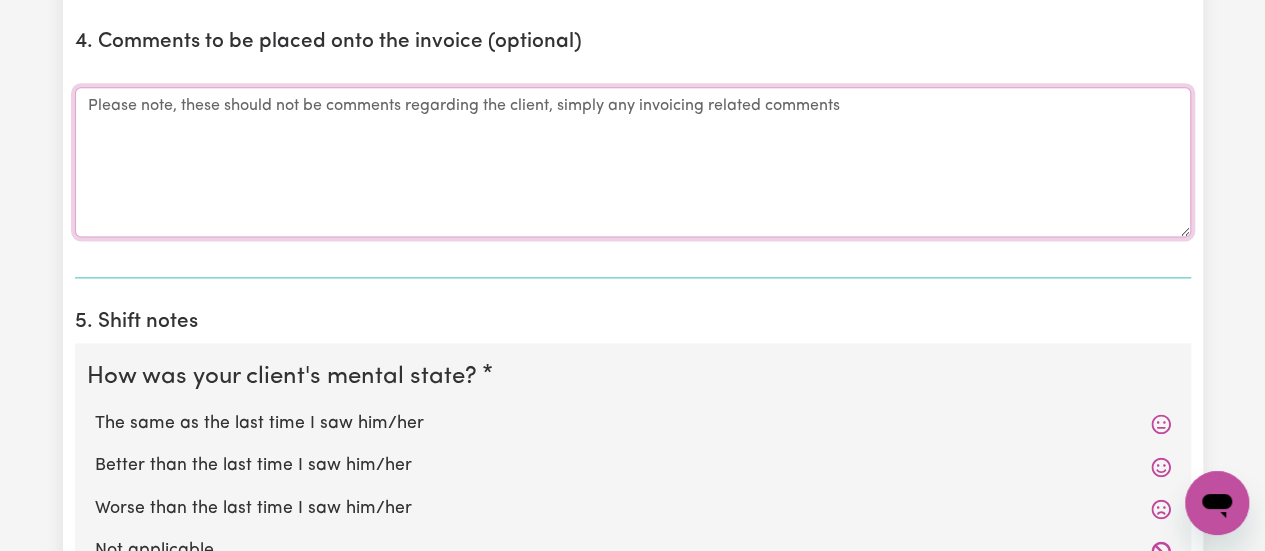 scroll, scrollTop: 1360, scrollLeft: 0, axis: vertical 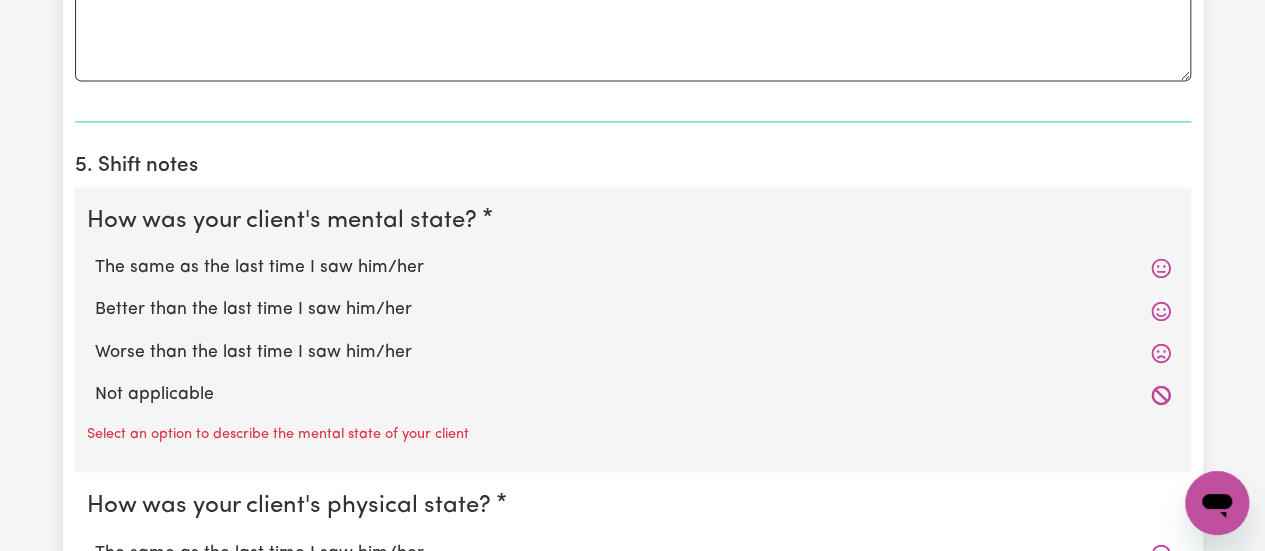click on "The same as the last time I saw him/her" at bounding box center [633, 268] 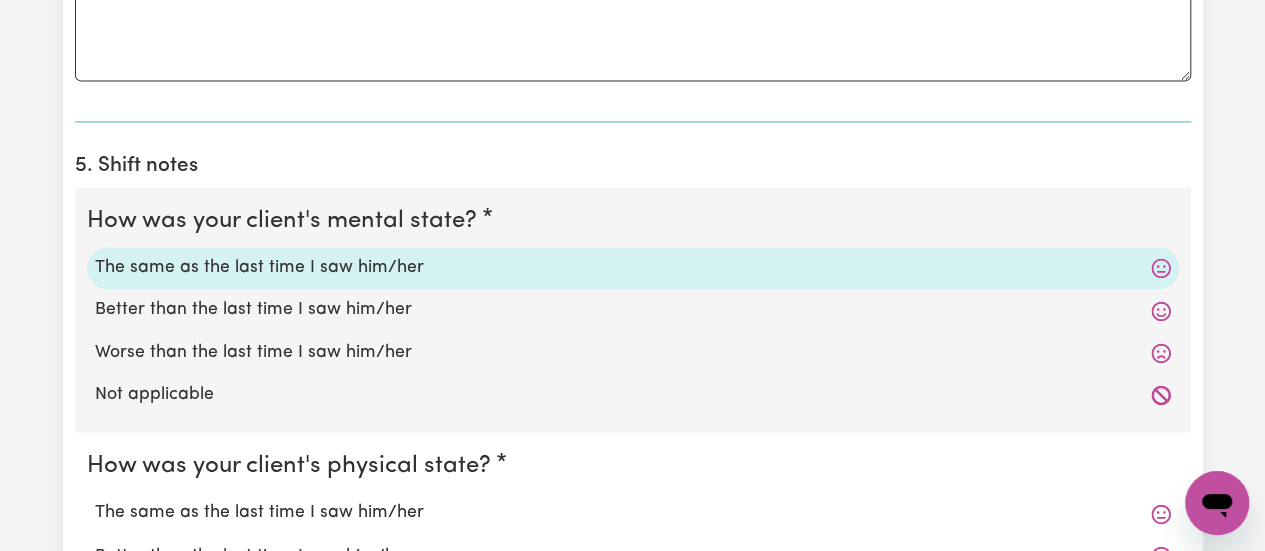 click on "The same as the last time I saw him/her" at bounding box center (633, 513) 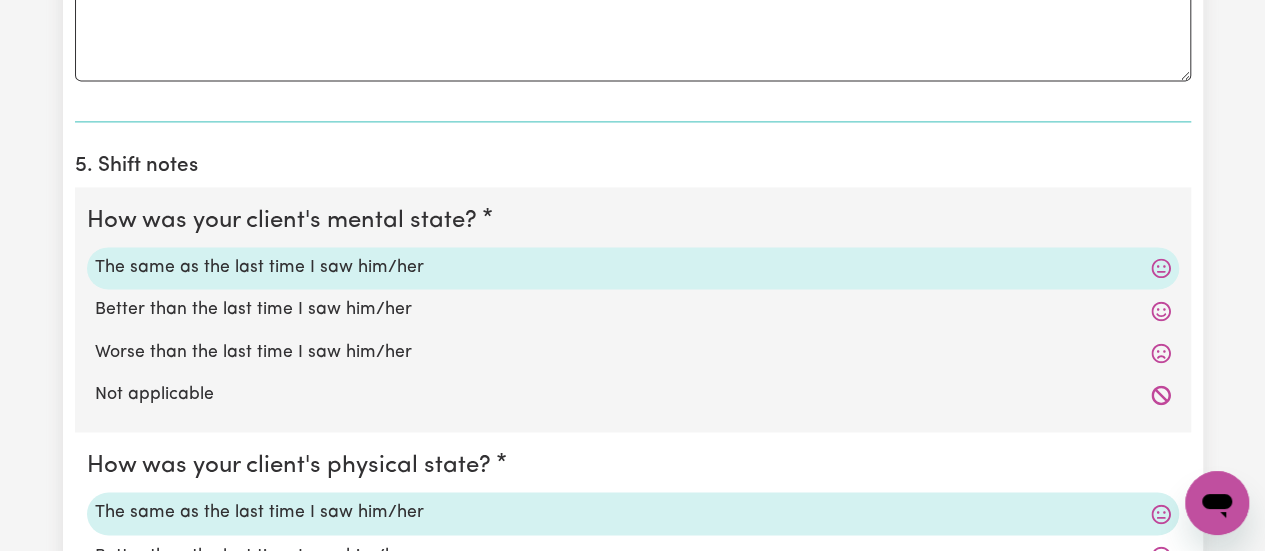 click on "Worse than the last time I saw him/her" at bounding box center (633, 353) 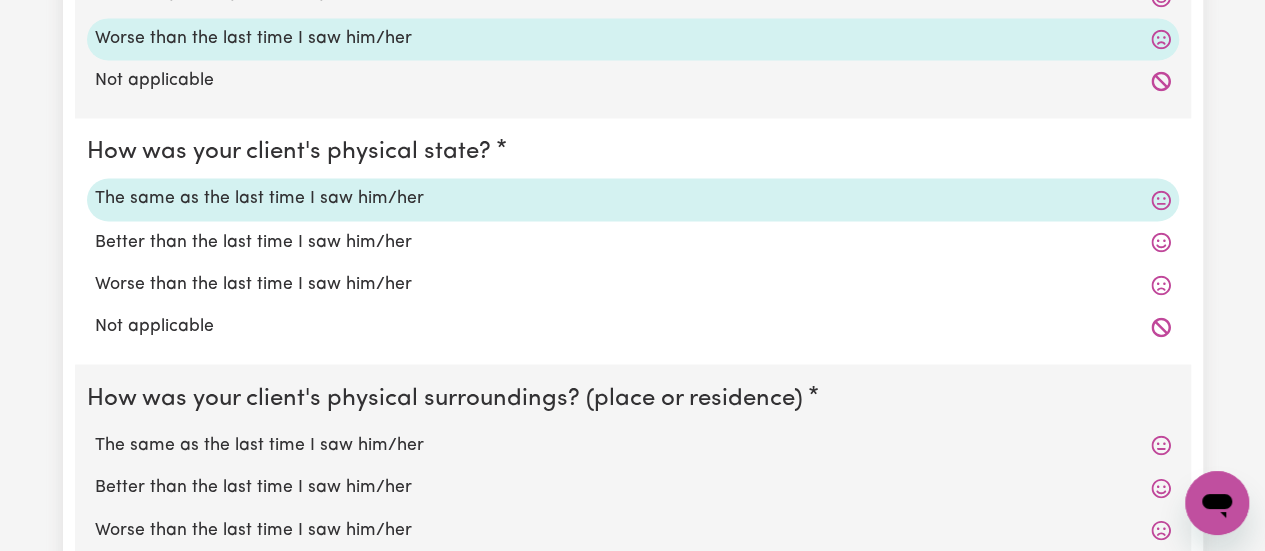 scroll, scrollTop: 1726, scrollLeft: 0, axis: vertical 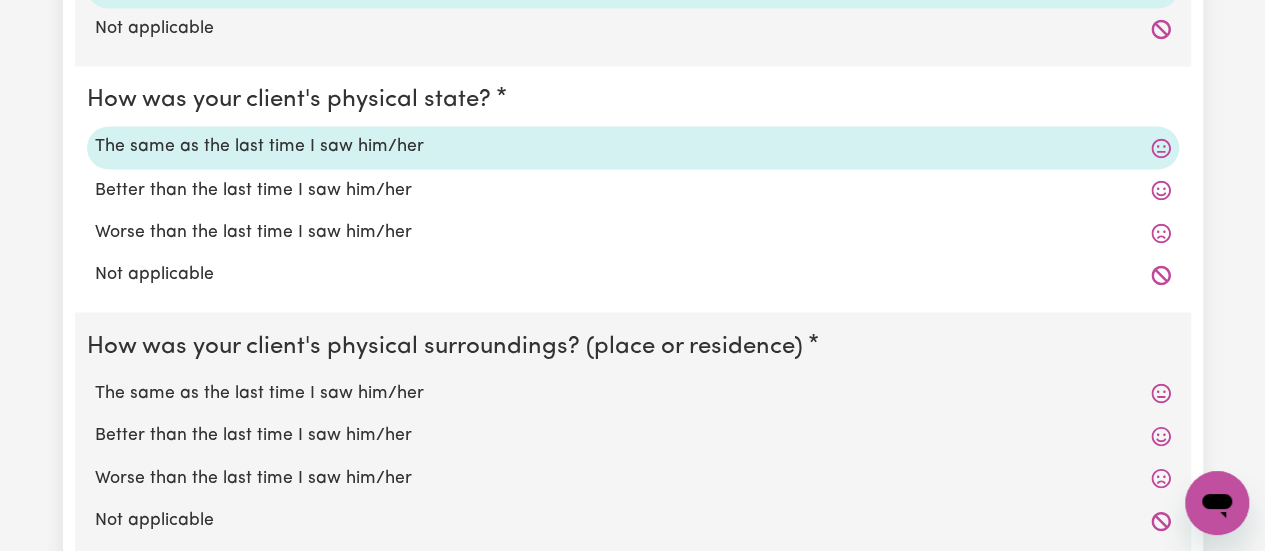 click on "Worse than the last time I saw him/her" at bounding box center (633, 232) 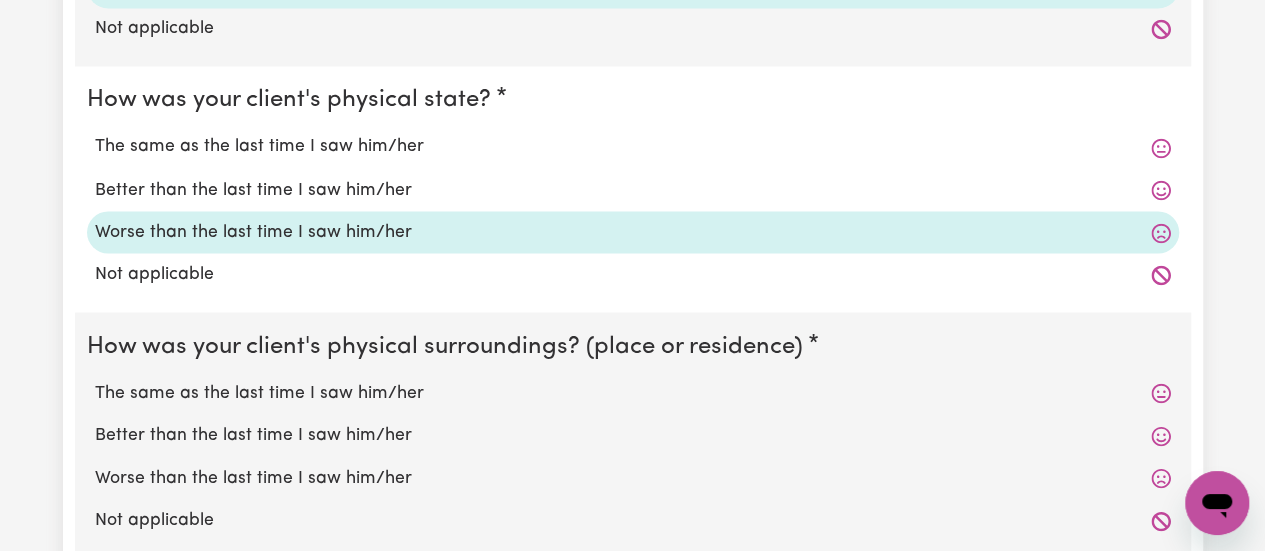 click on "Worse than the last time I saw him/her" at bounding box center [633, 478] 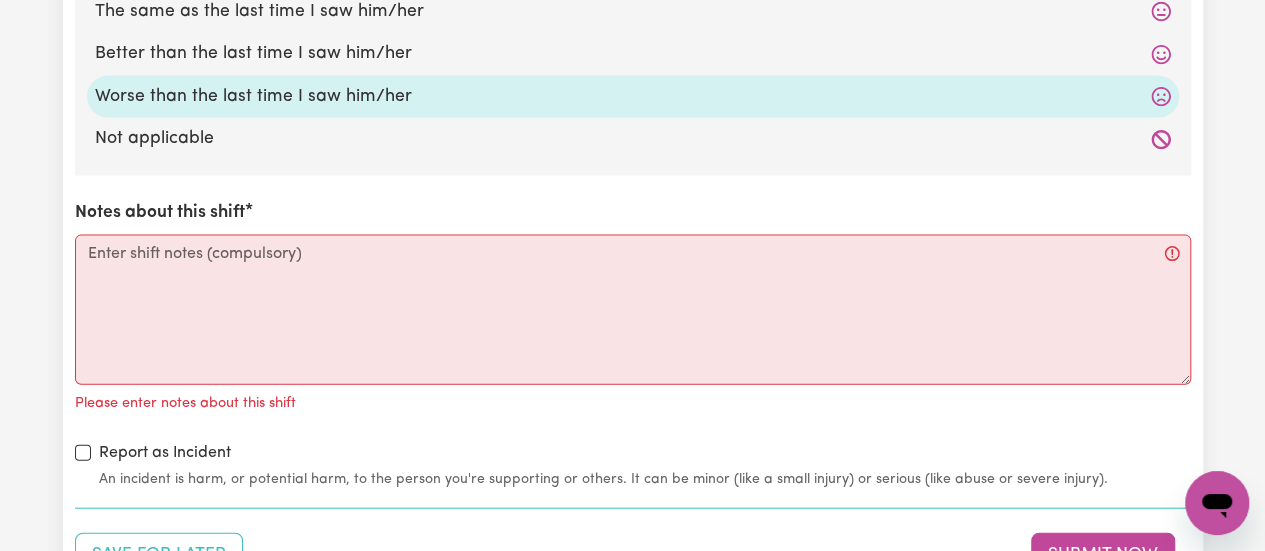 scroll, scrollTop: 2136, scrollLeft: 0, axis: vertical 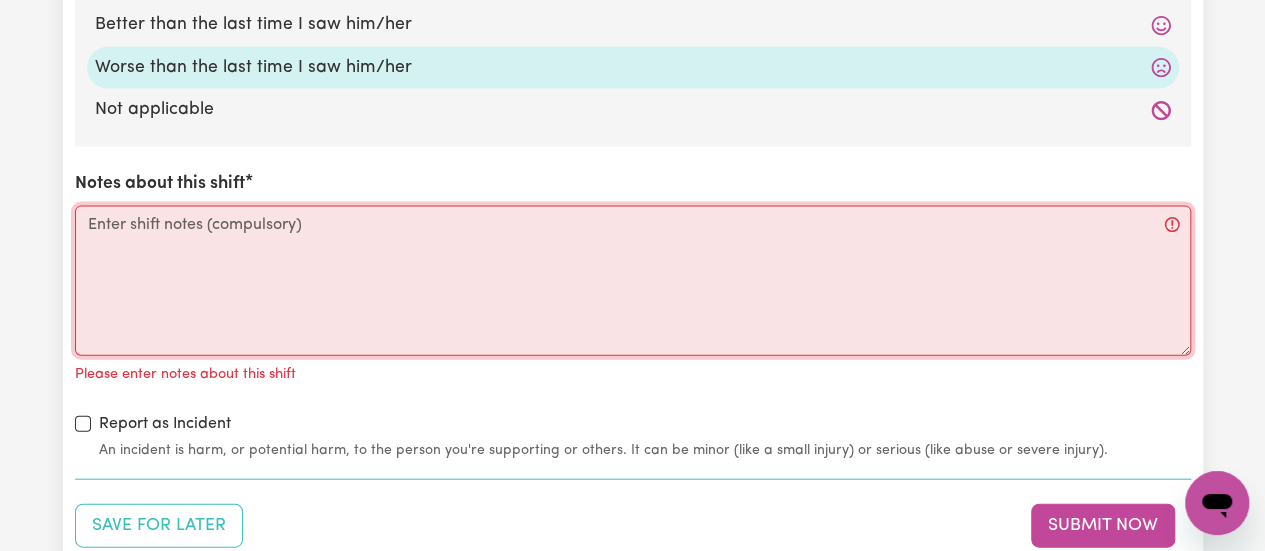 click on "Notes about this shift" at bounding box center (633, 281) 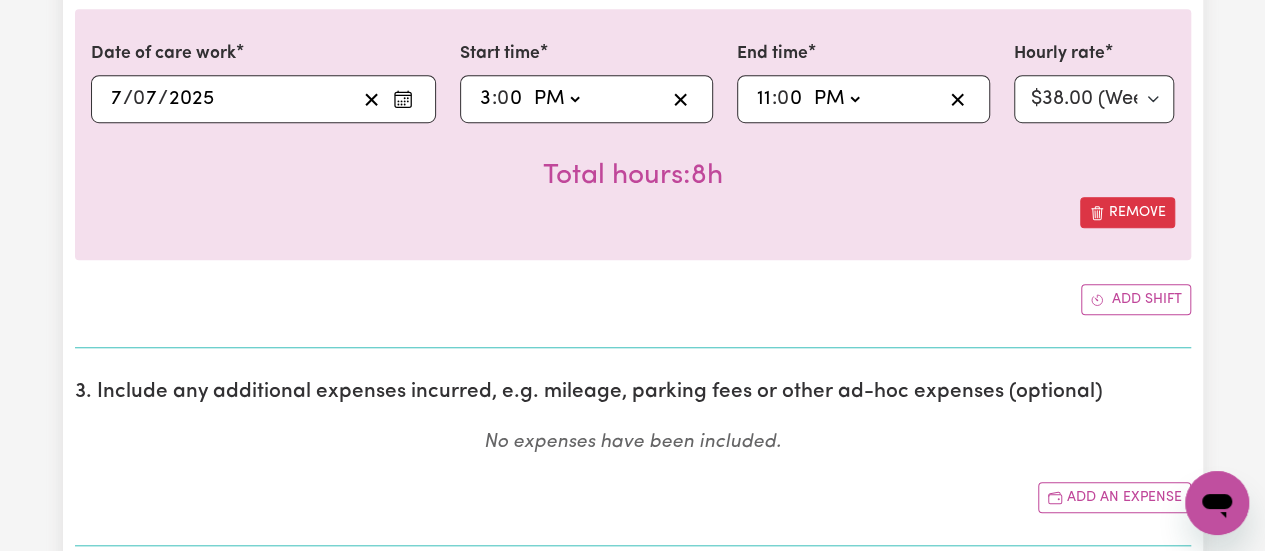 scroll, scrollTop: 632, scrollLeft: 0, axis: vertical 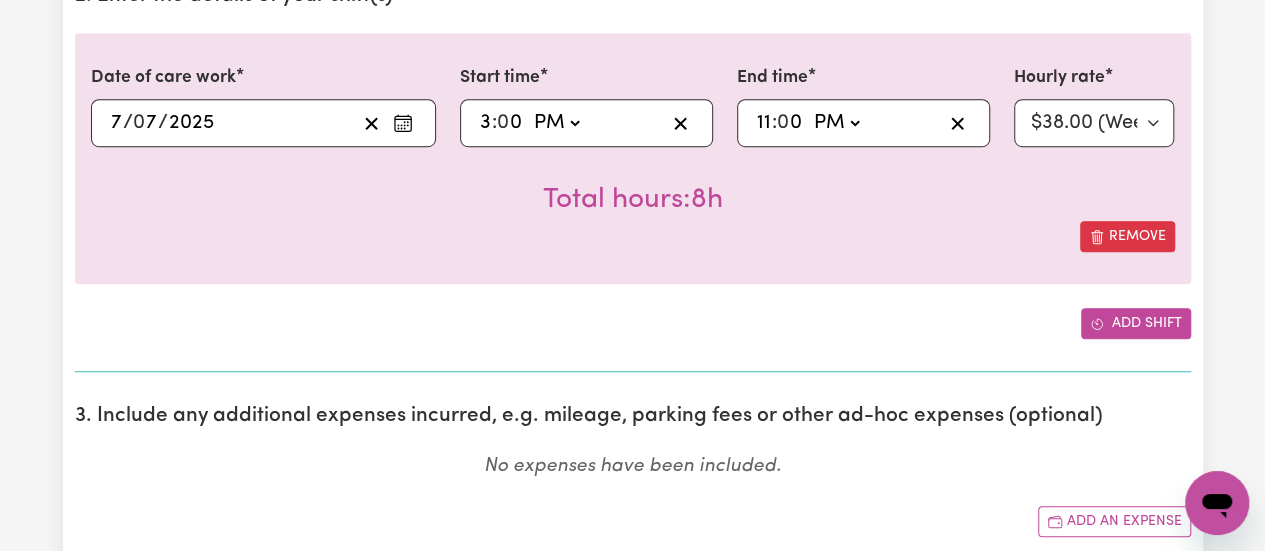 type on "[PERSON_NAME] was admitted in the hospital due to his [MEDICAL_DATA] he couldn't breath." 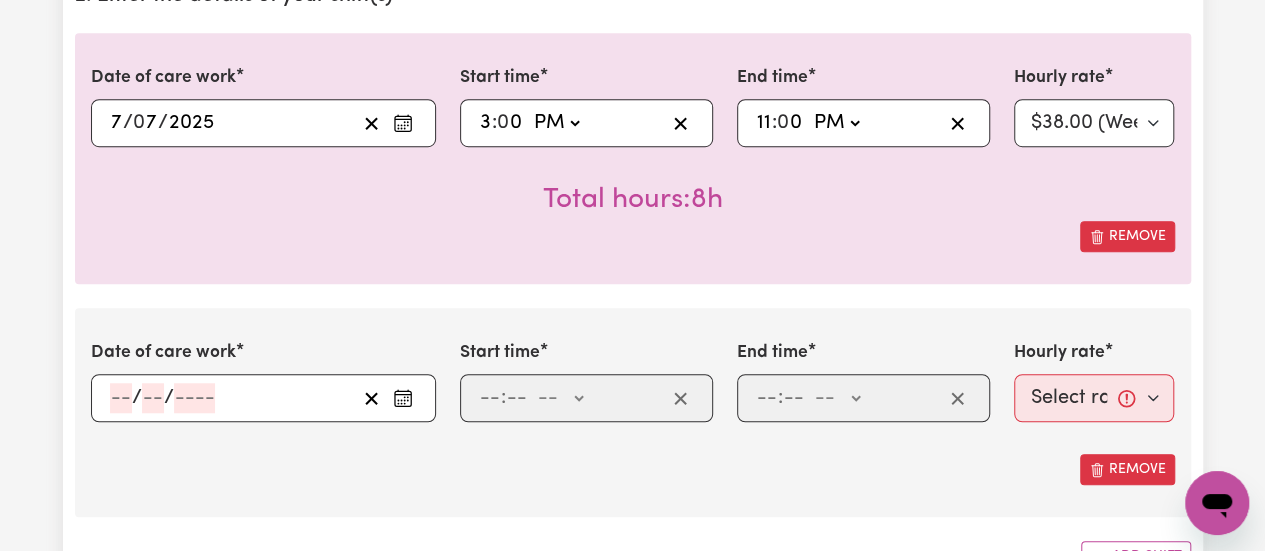 click on "/ /" at bounding box center [232, 398] 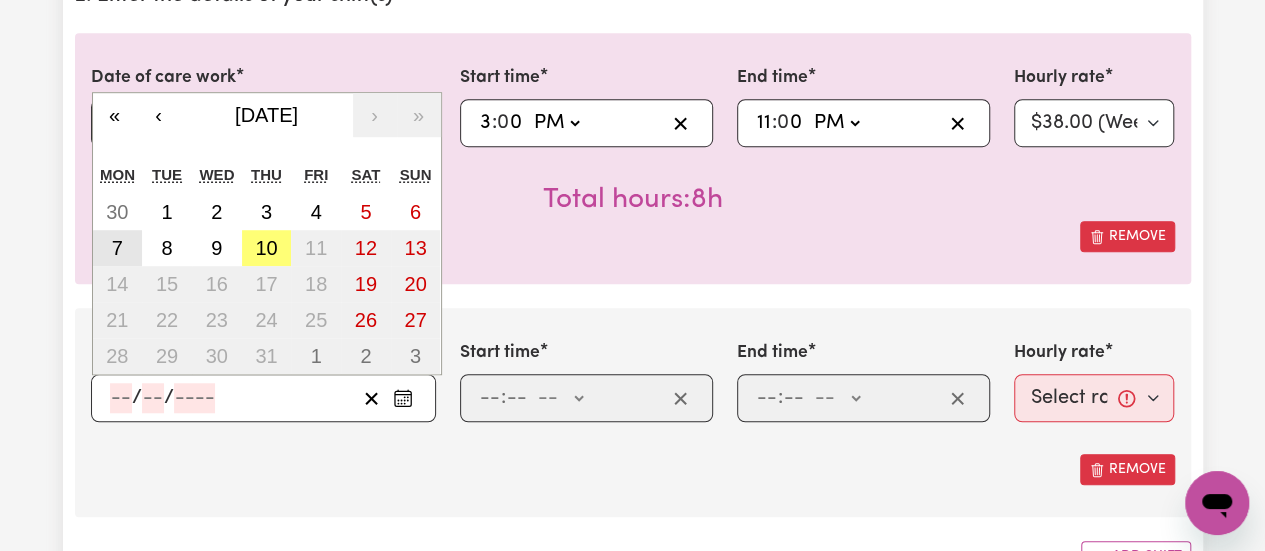 click on "7" at bounding box center (117, 248) 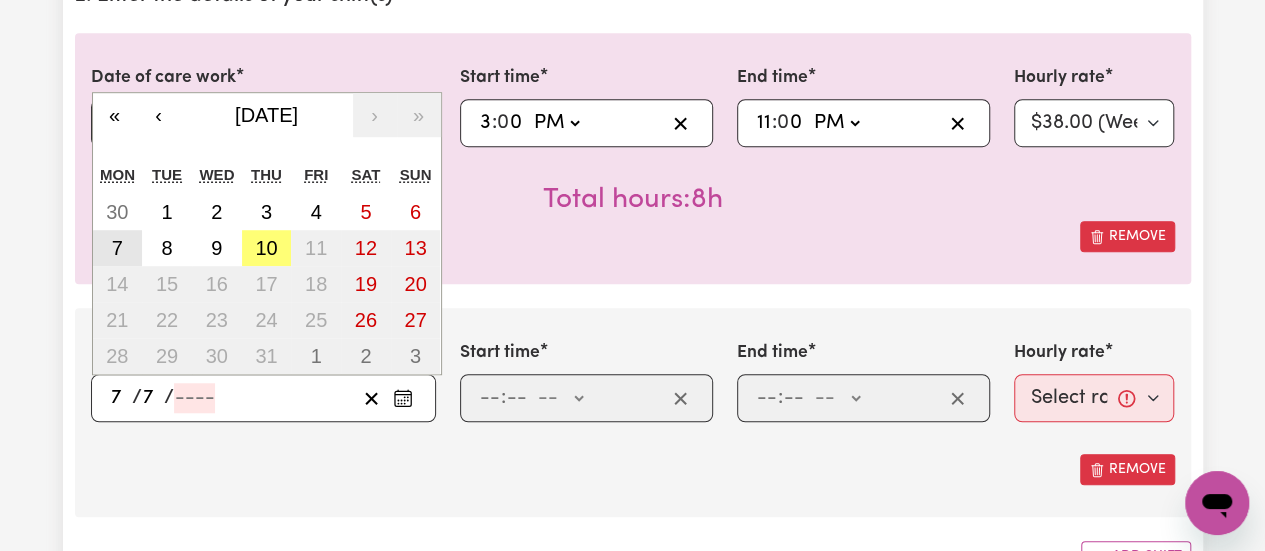 type on "2025" 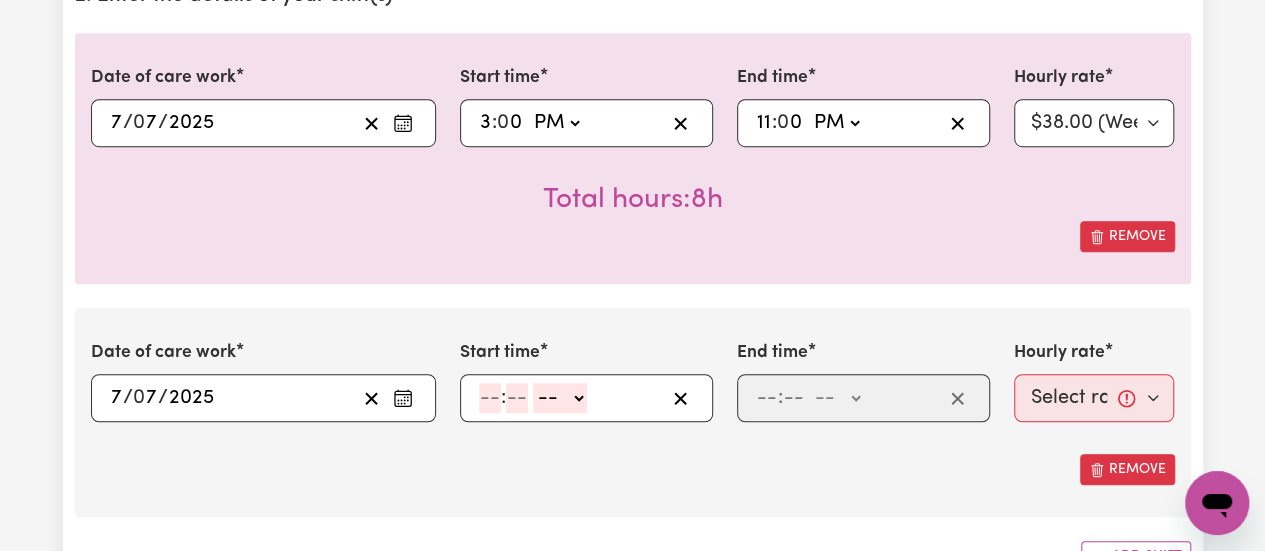 click 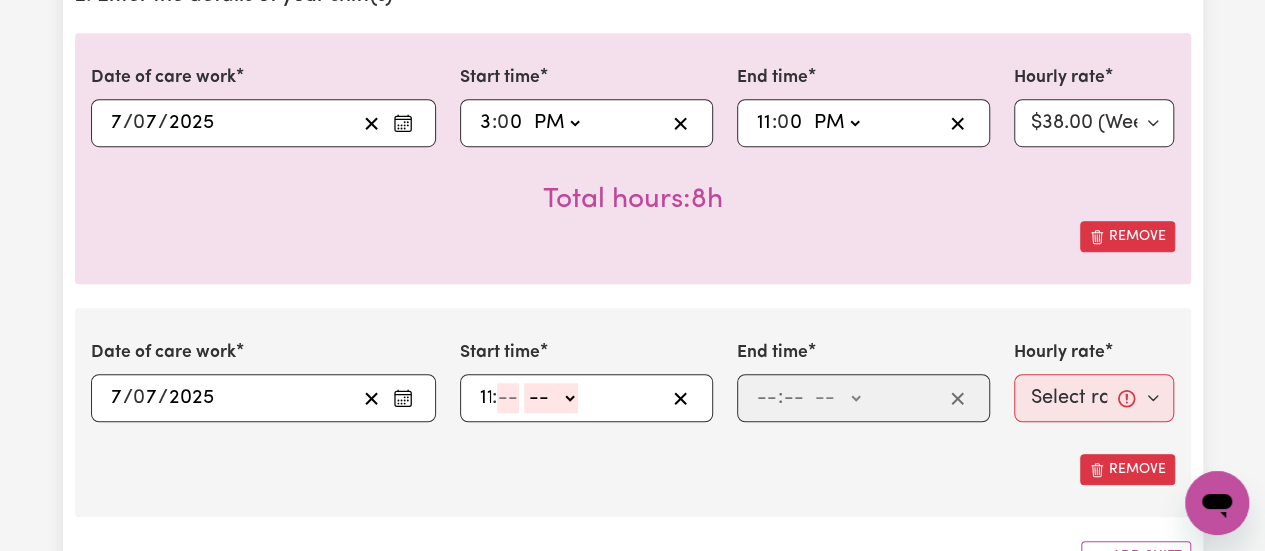 type on "11" 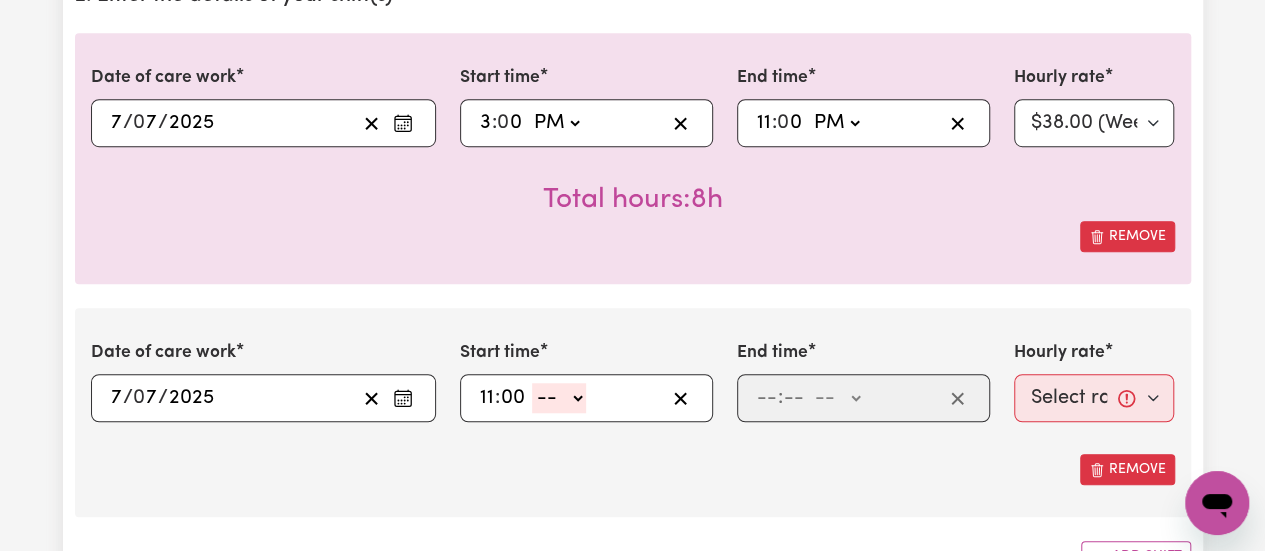 type on "00" 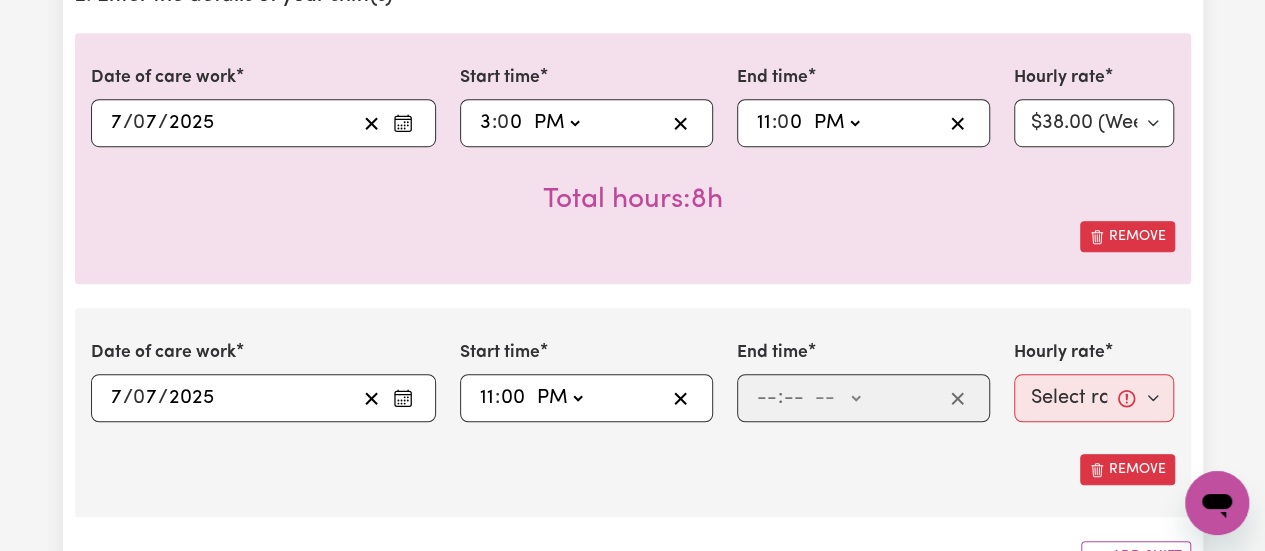 click on "-- AM PM" 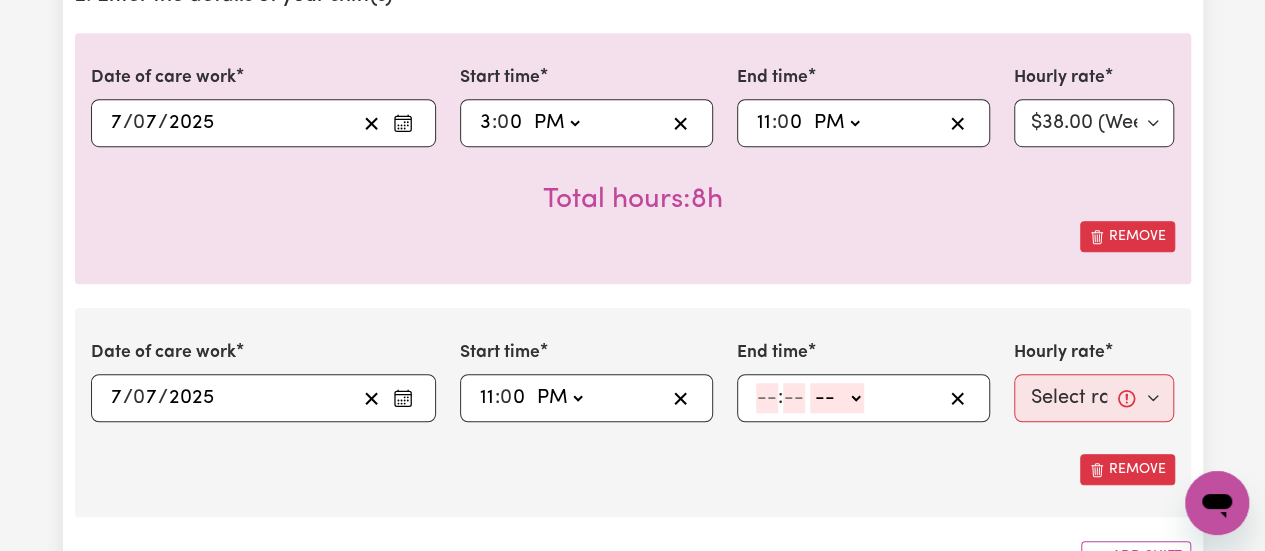 click 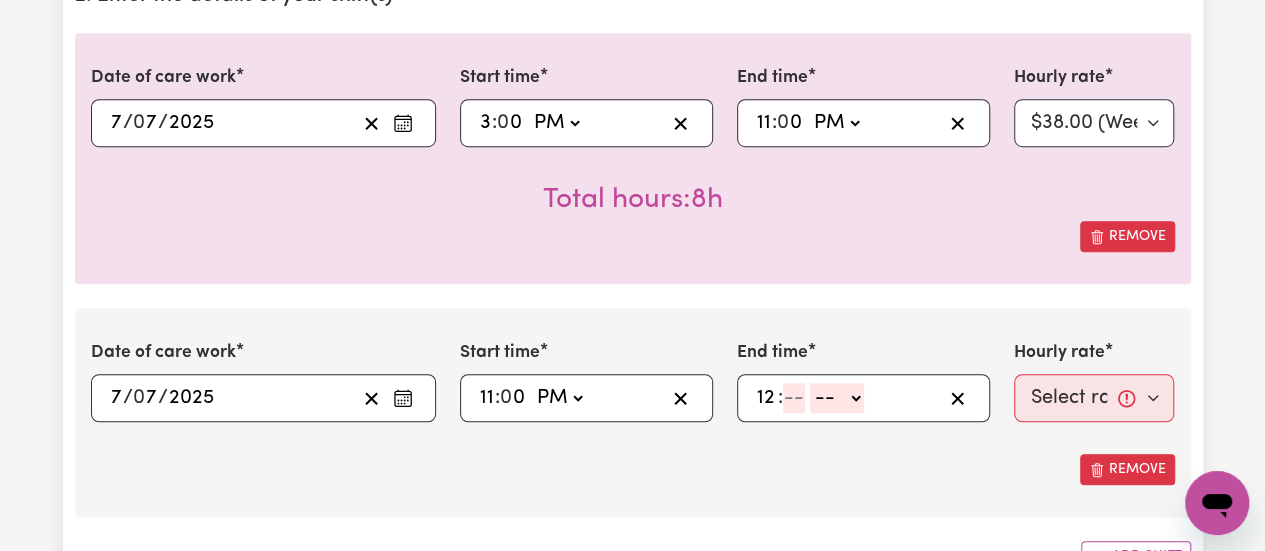 type on "12" 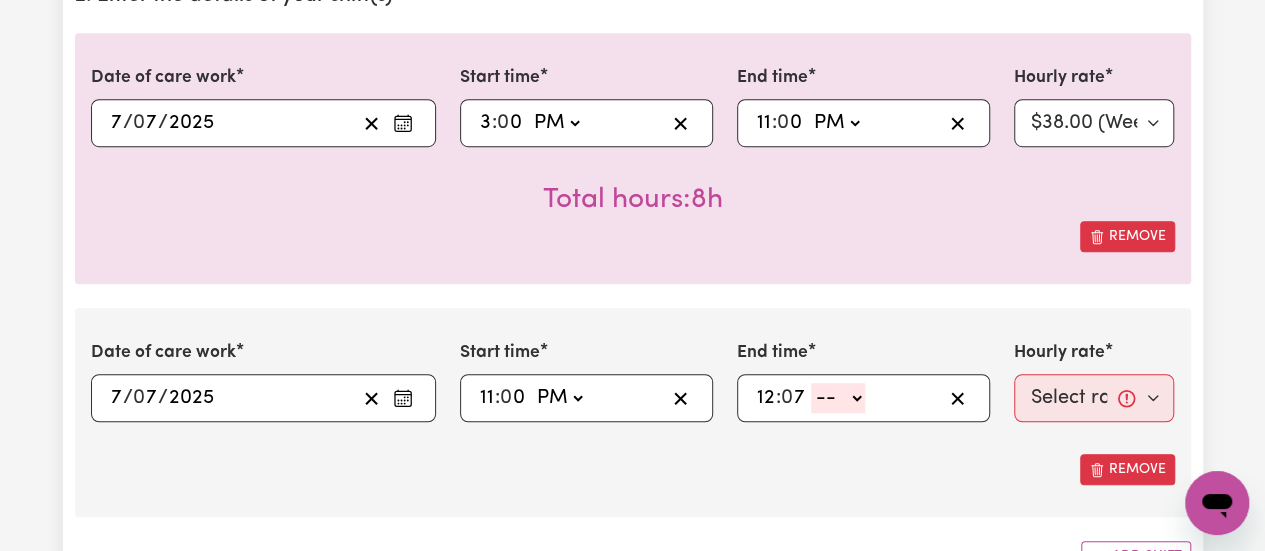 type on "7" 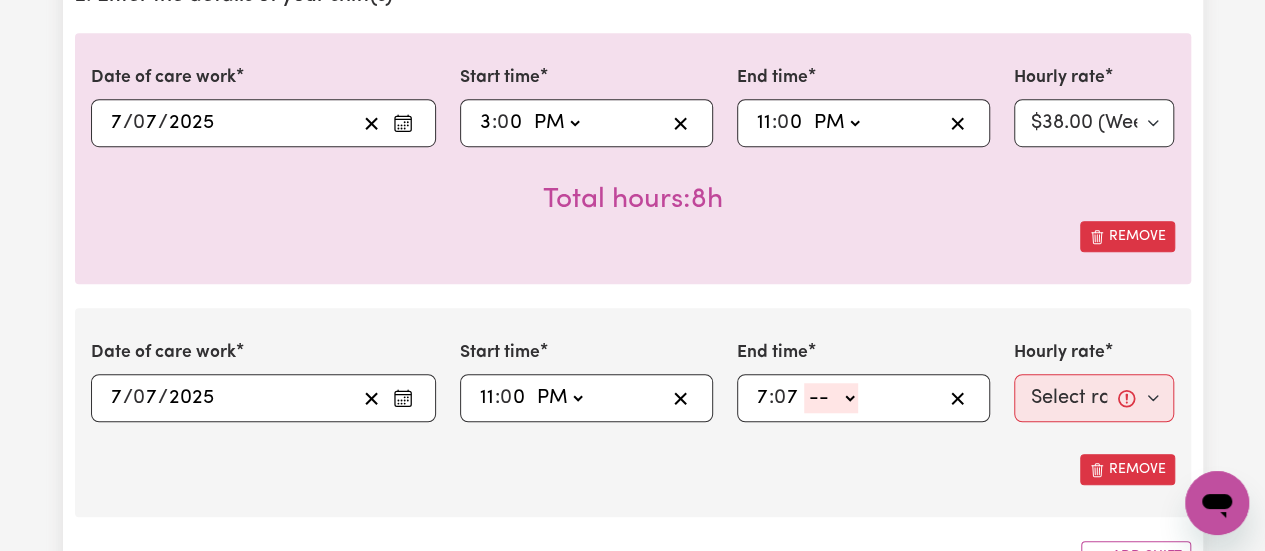 type on "7" 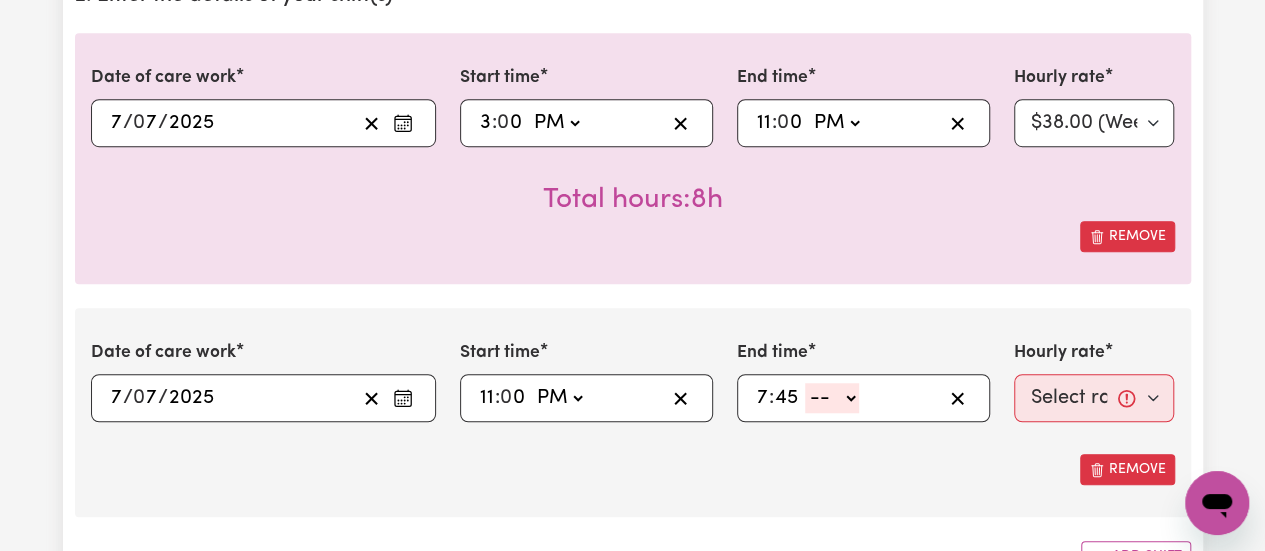 type on "4" 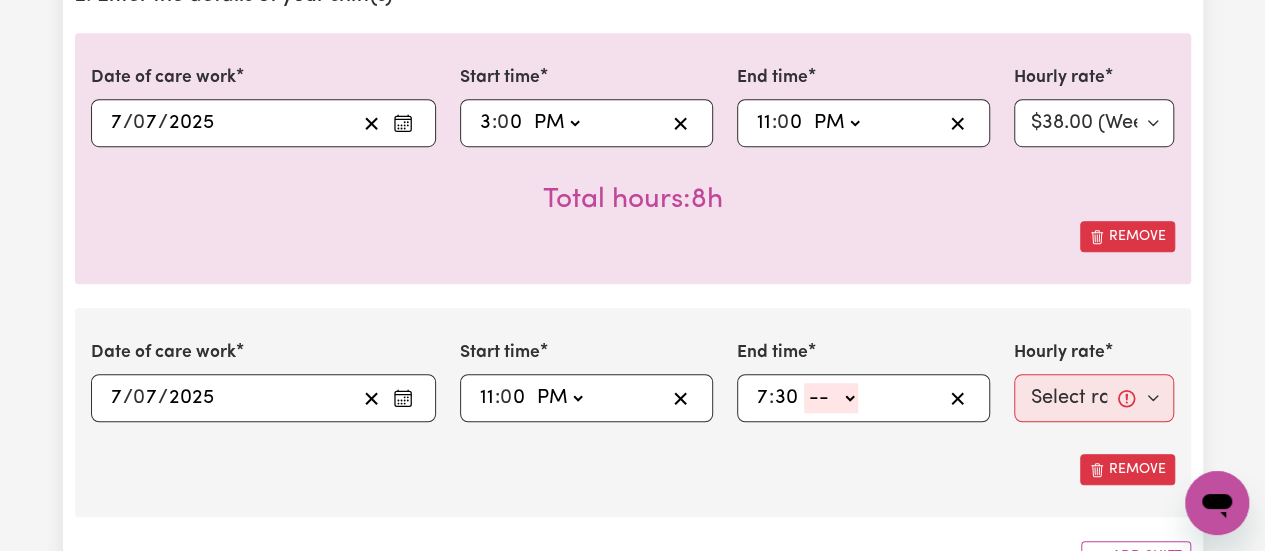 type on "30" 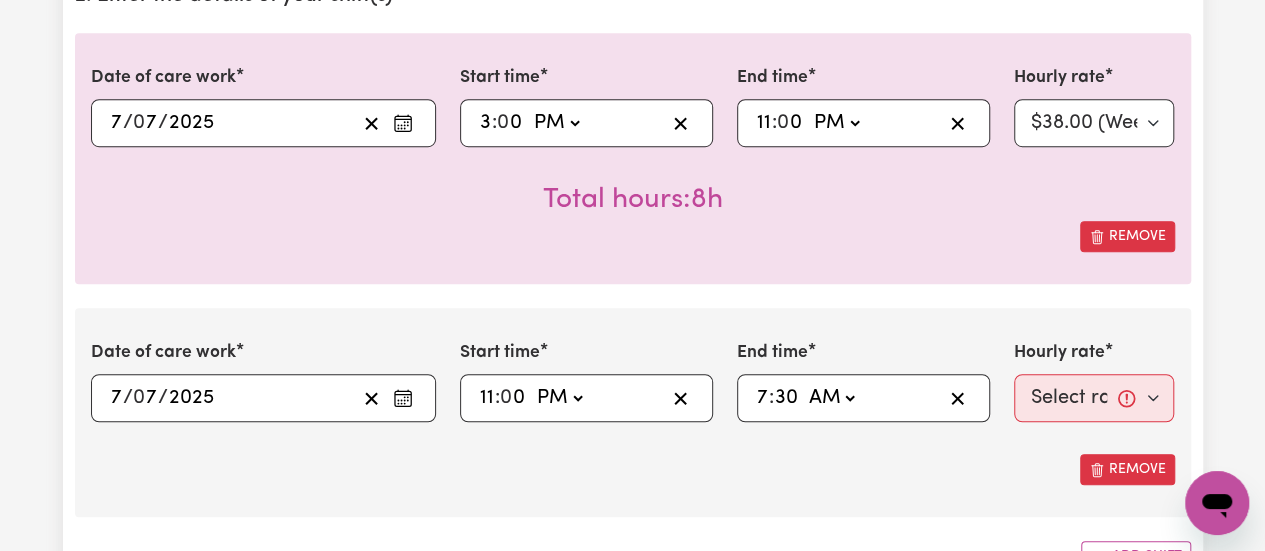 click on "-- AM PM" 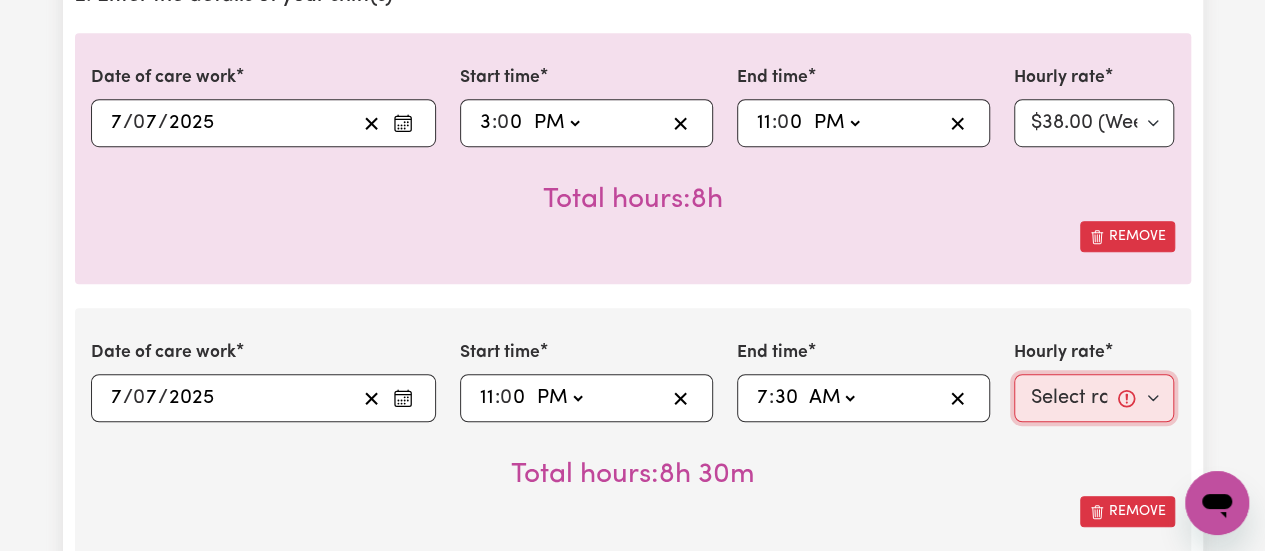click on "Select rate... $38.00 (Weekday) $50.00 ([DATE]) $60.00 ([DATE]) $70.00 (Public Holiday)" at bounding box center [1094, 398] 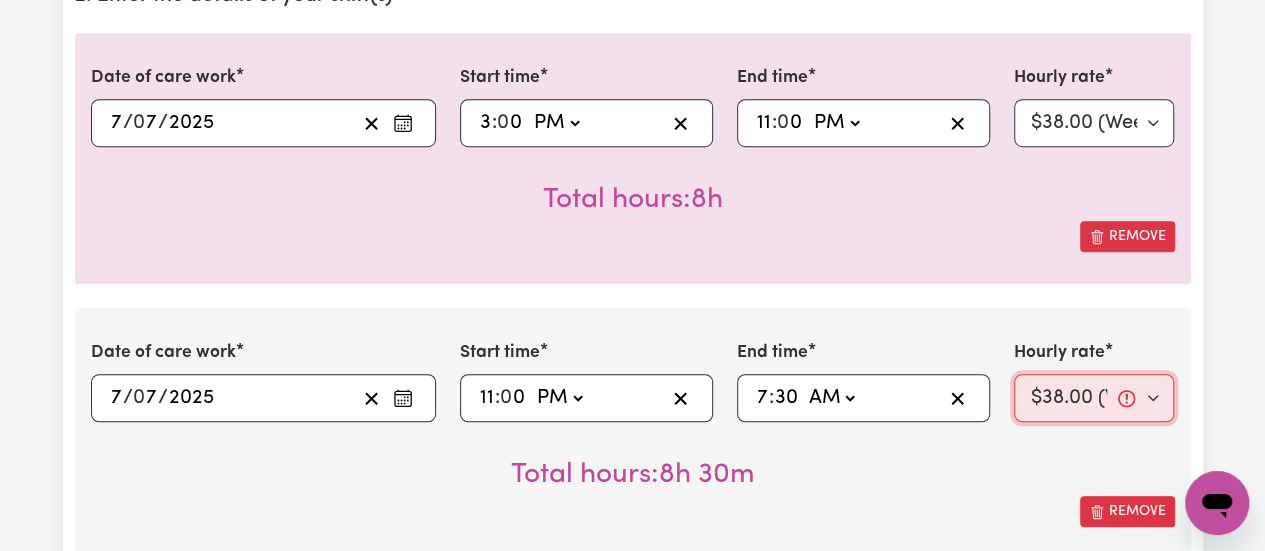 click on "Select rate... $38.00 (Weekday) $50.00 ([DATE]) $60.00 ([DATE]) $70.00 (Public Holiday)" at bounding box center [1094, 398] 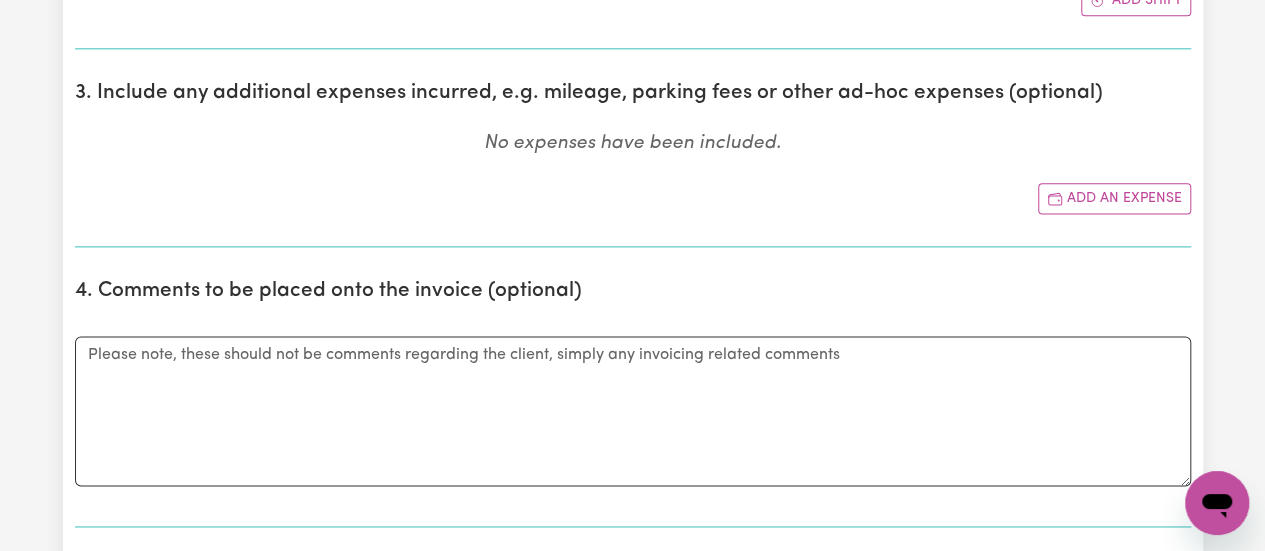 scroll, scrollTop: 1301, scrollLeft: 0, axis: vertical 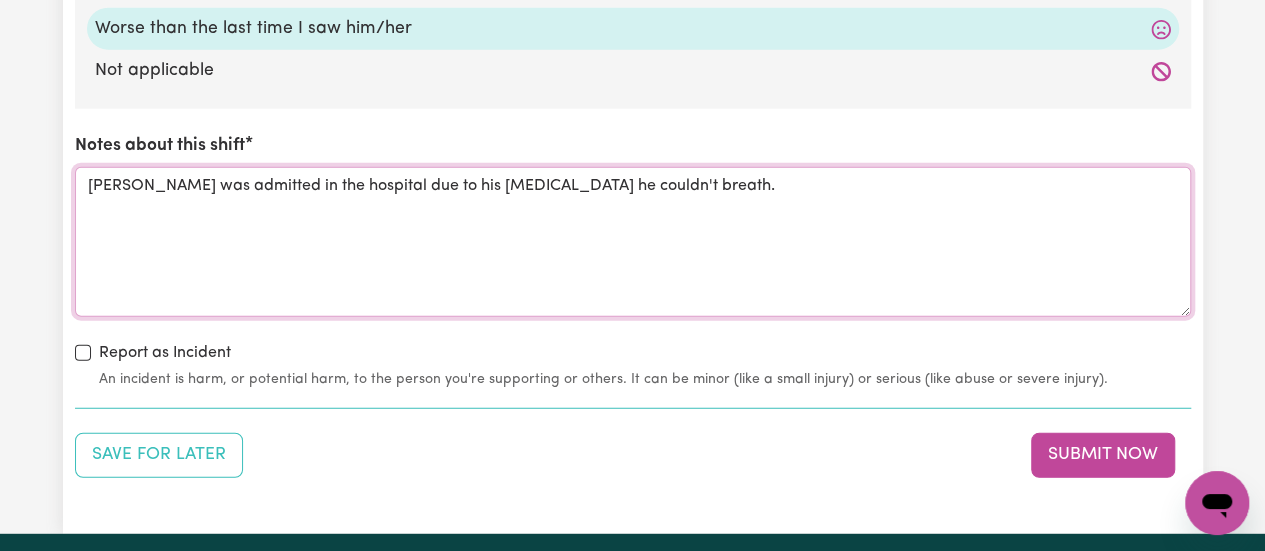 click on "[PERSON_NAME] was admitted in the hospital due to his [MEDICAL_DATA] he couldn't breath." at bounding box center (633, 242) 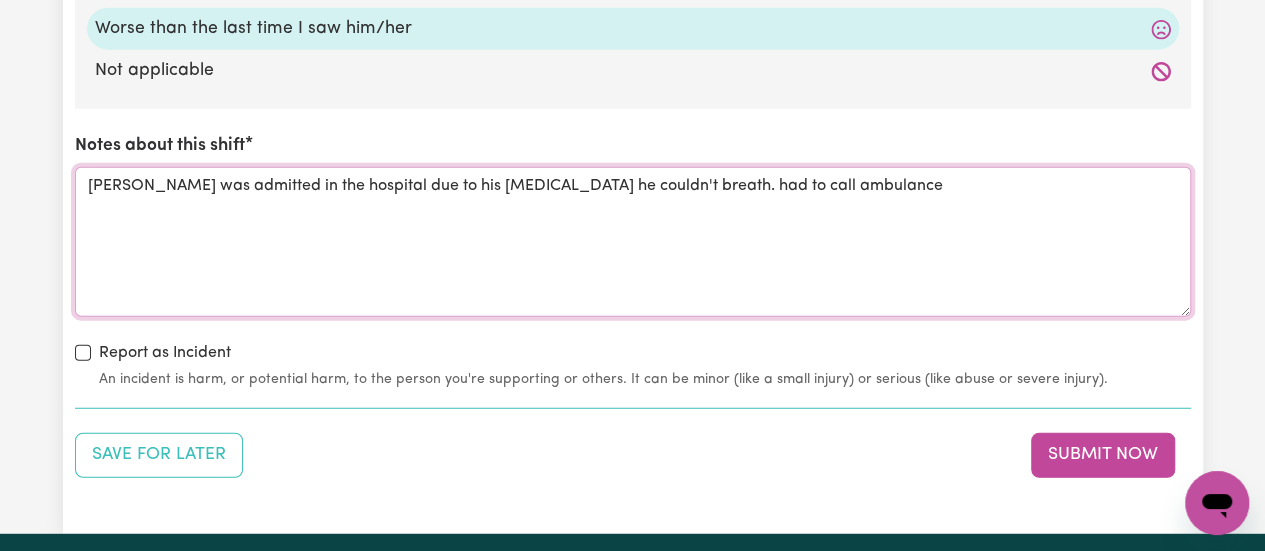 click on "[PERSON_NAME] was admitted in the hospital due to his [MEDICAL_DATA] he couldn't breath. had to call ambulance" at bounding box center (633, 242) 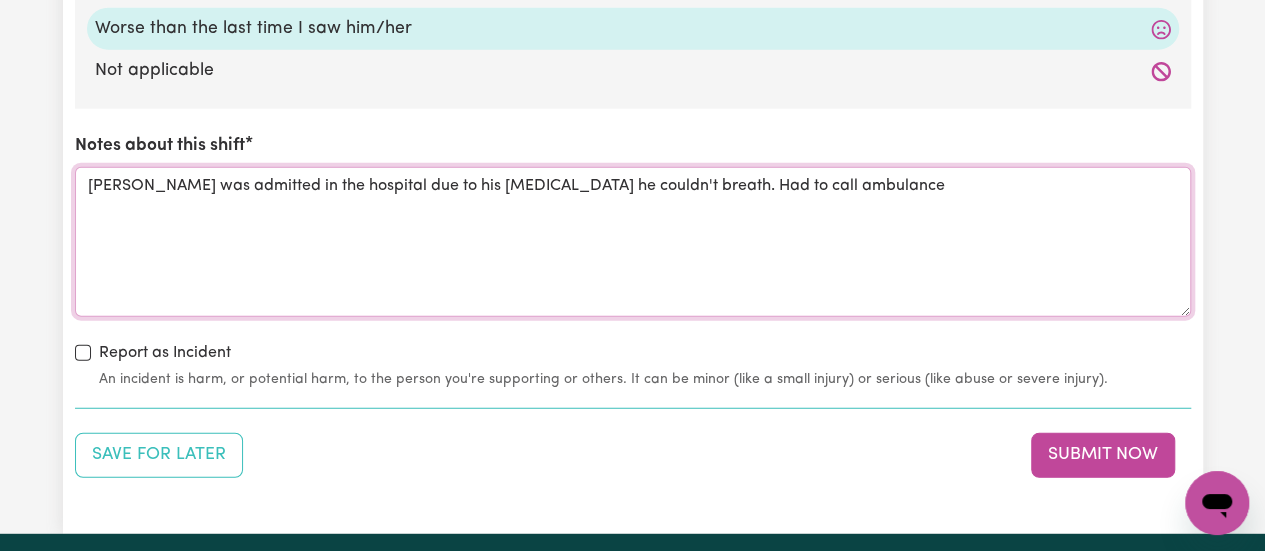 type on "[PERSON_NAME] was admitted in the hospital due to his [MEDICAL_DATA] he couldn't breath. Had to call ambulance" 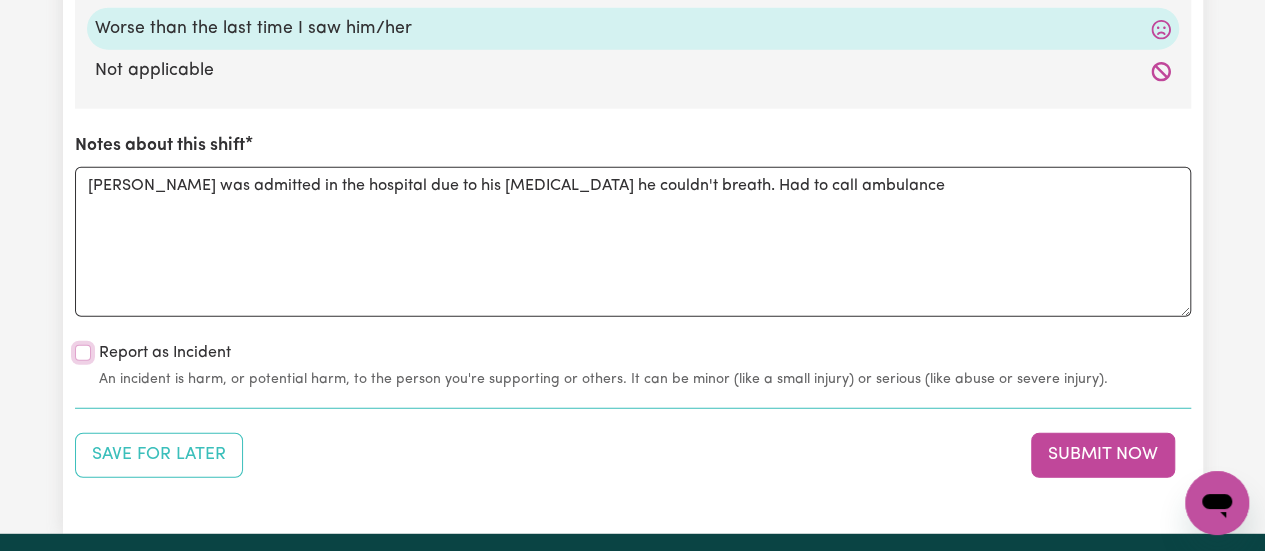 click on "Report as Incident" at bounding box center [83, 353] 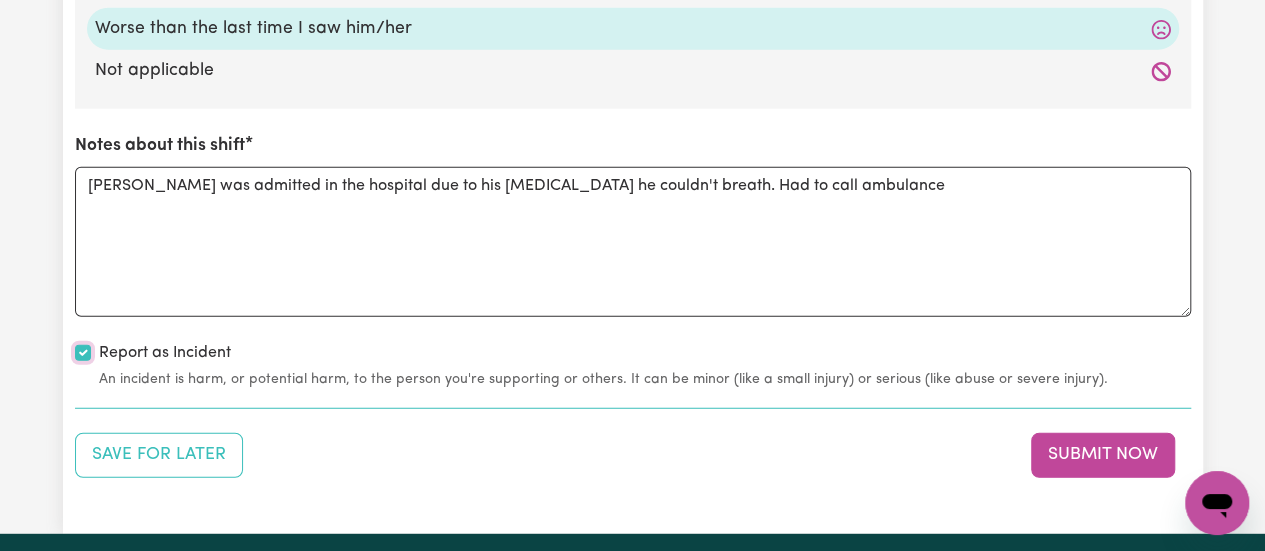 checkbox on "true" 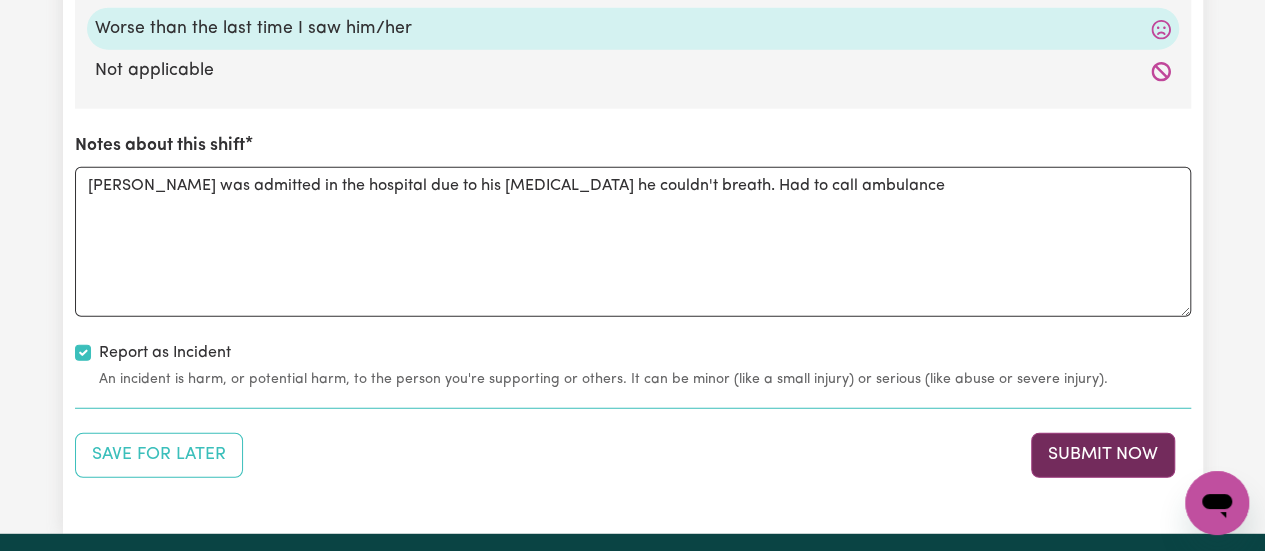 click on "Submit Now" at bounding box center [1103, 455] 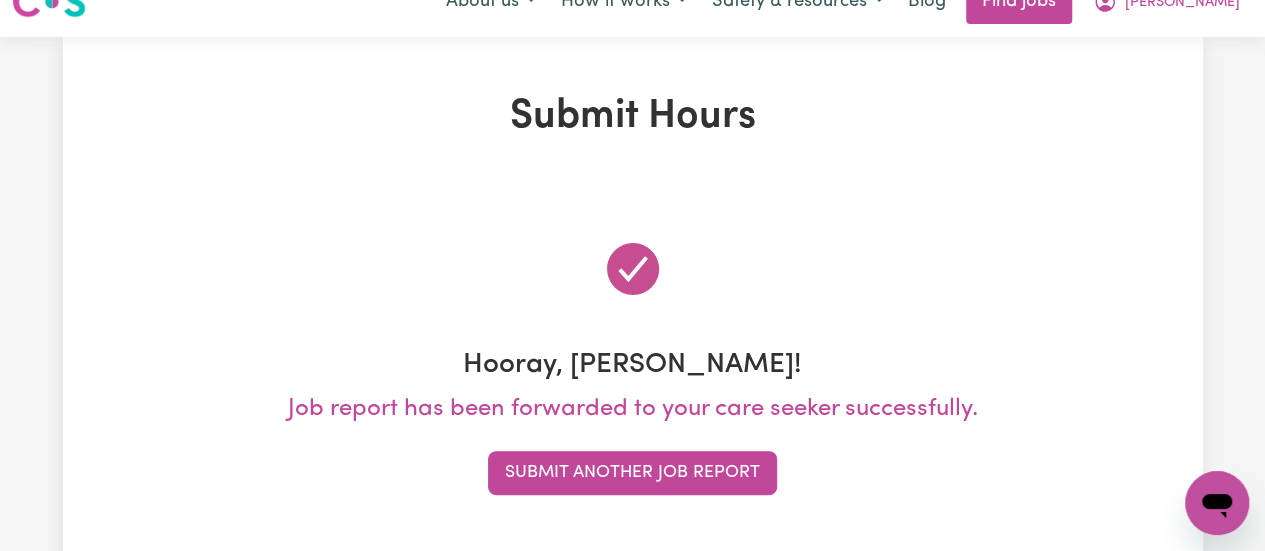 scroll, scrollTop: 0, scrollLeft: 0, axis: both 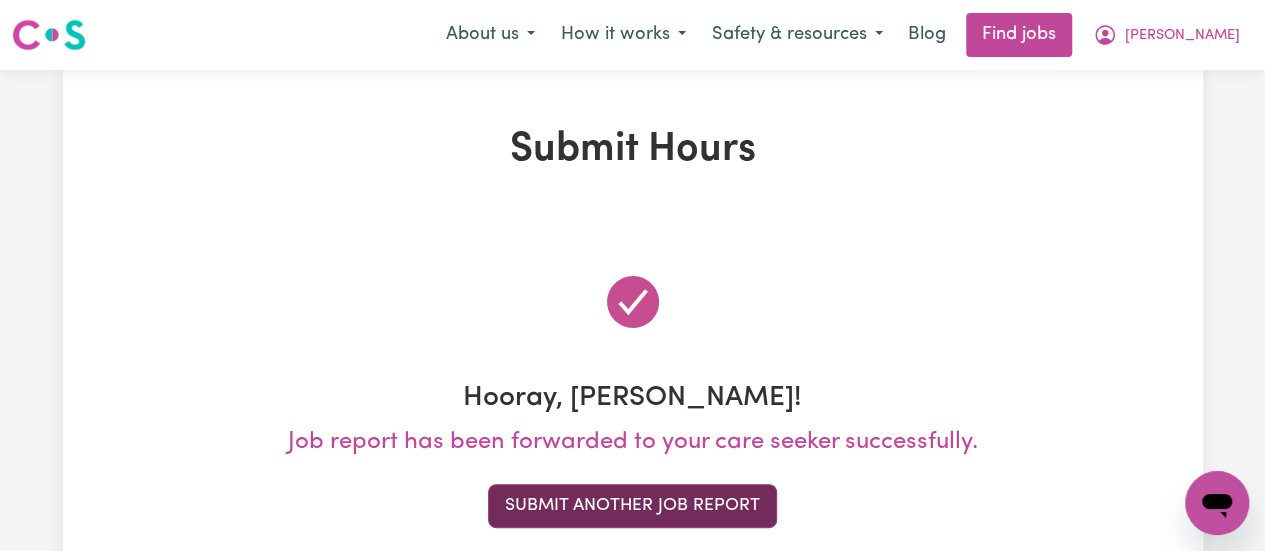 click on "Submit Another Job Report" at bounding box center (632, 506) 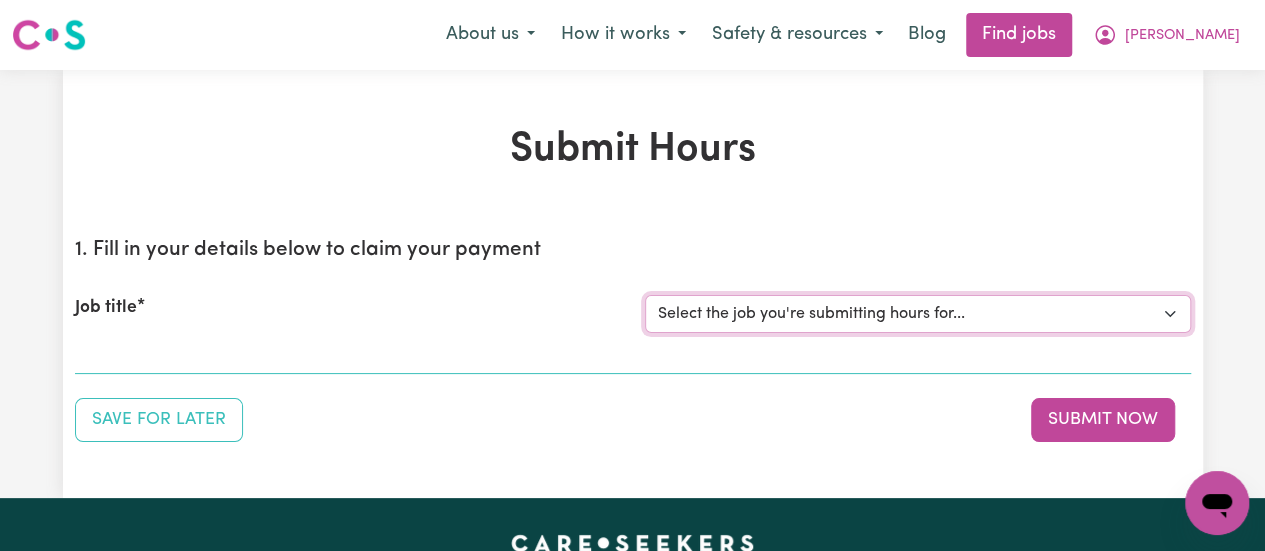 click on "Select the job you're submitting hours for... [[PERSON_NAME]] Support Worker Needed for ONE-OFF on 30/06 And 02/07  In [GEOGRAPHIC_DATA], [GEOGRAPHIC_DATA] [Home [GEOGRAPHIC_DATA]] Support Worker" at bounding box center [918, 314] 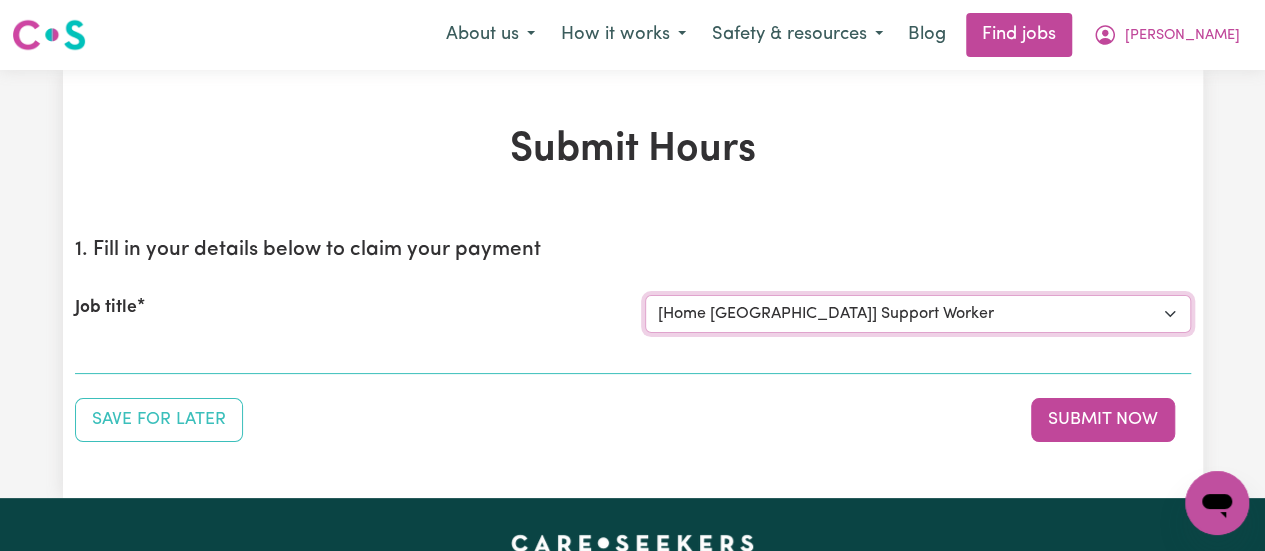 click on "Select the job you're submitting hours for... [[PERSON_NAME]] Support Worker Needed for ONE-OFF on 30/06 And 02/07  In [GEOGRAPHIC_DATA], [GEOGRAPHIC_DATA] [Home [GEOGRAPHIC_DATA]] Support Worker" at bounding box center (918, 314) 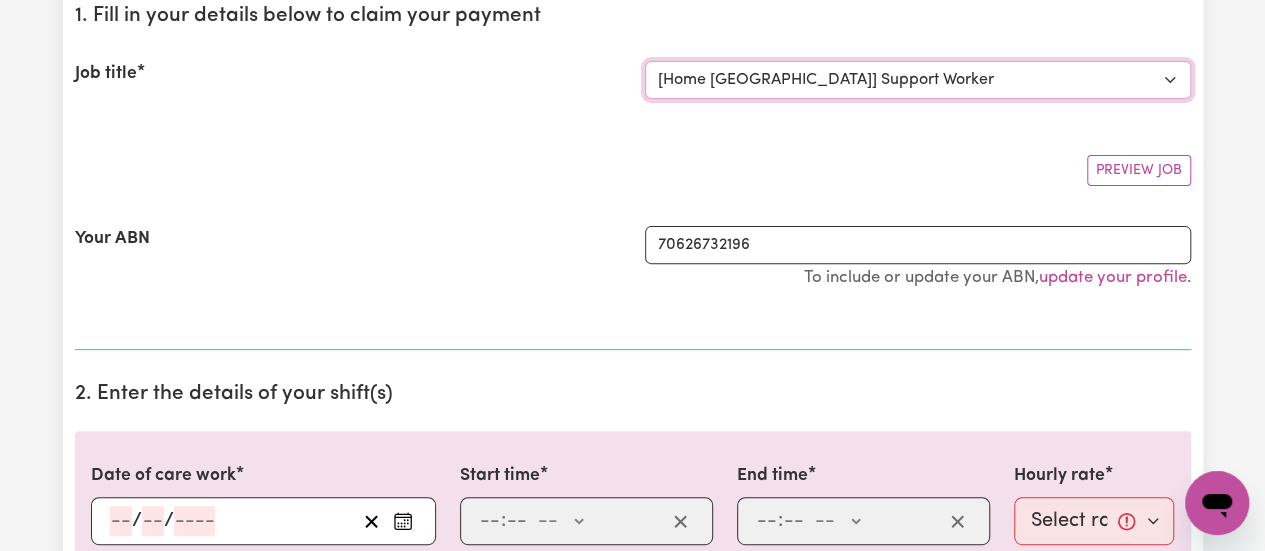 scroll, scrollTop: 302, scrollLeft: 0, axis: vertical 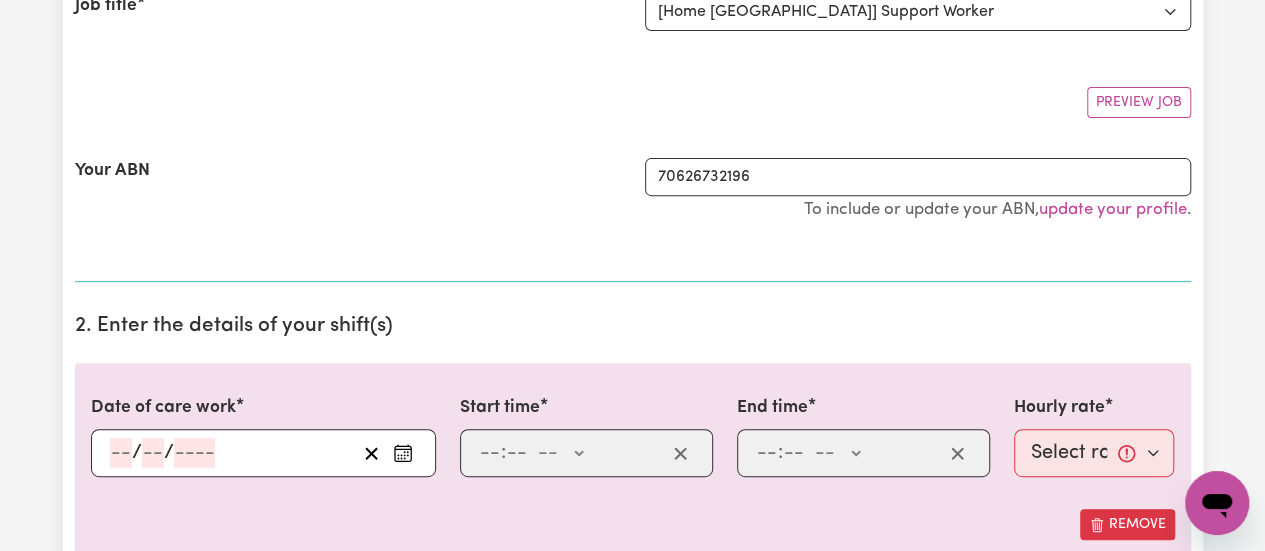 click on "/" 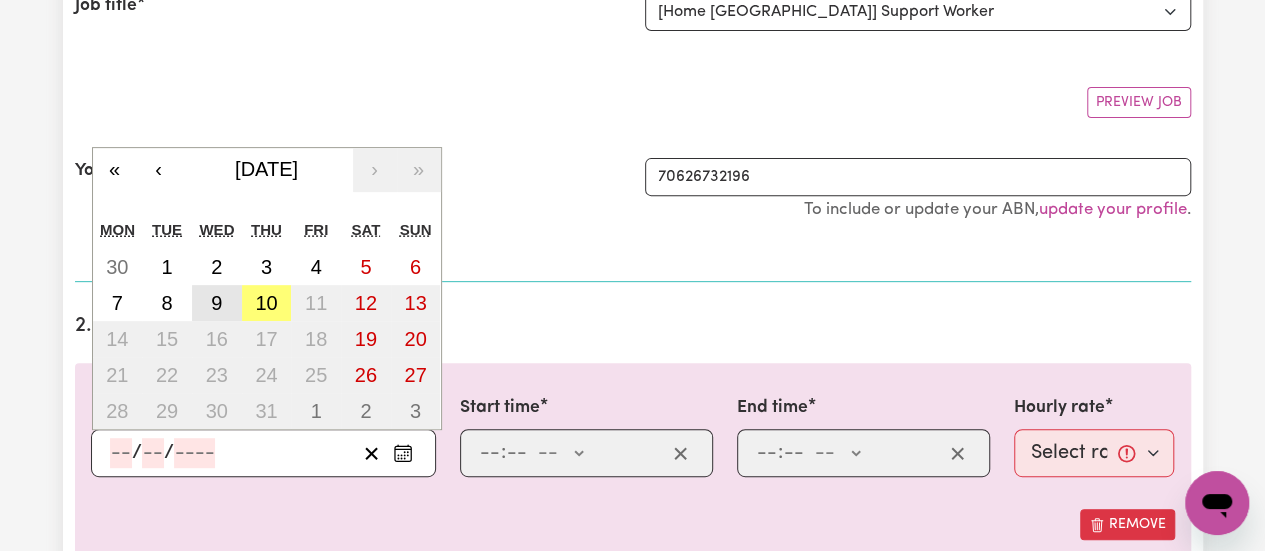 click on "9" at bounding box center [217, 303] 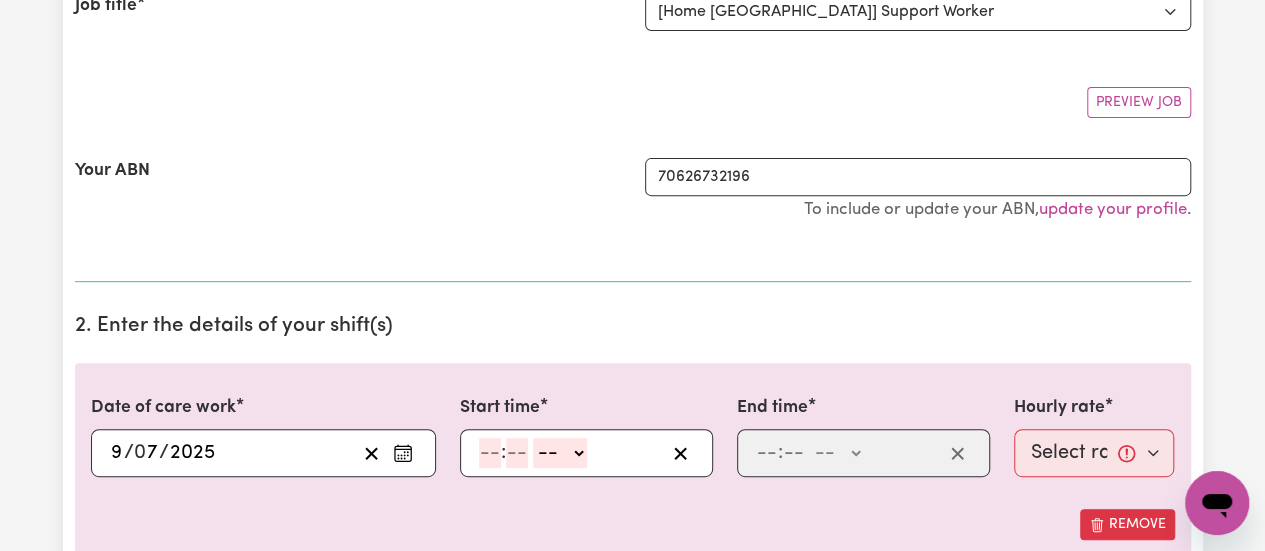 click 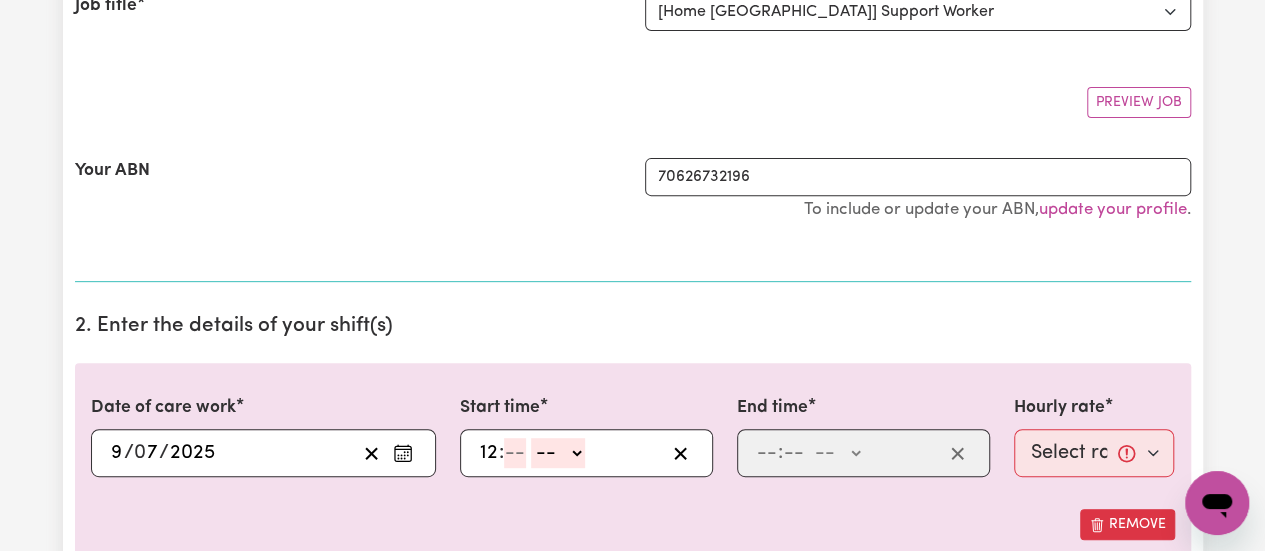 click on "12" 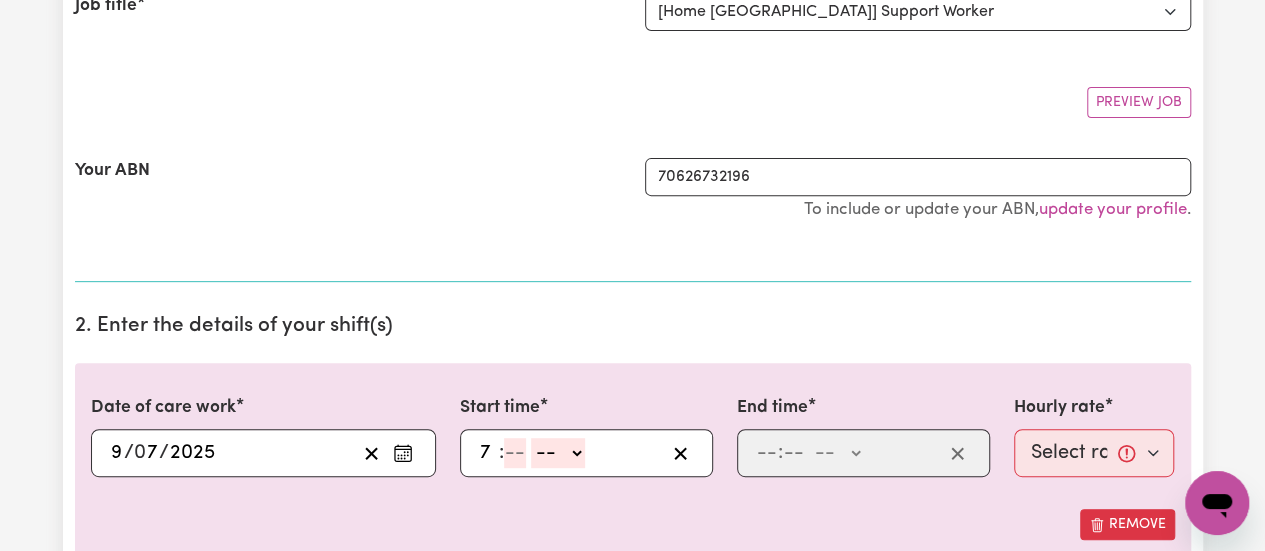 type on "7" 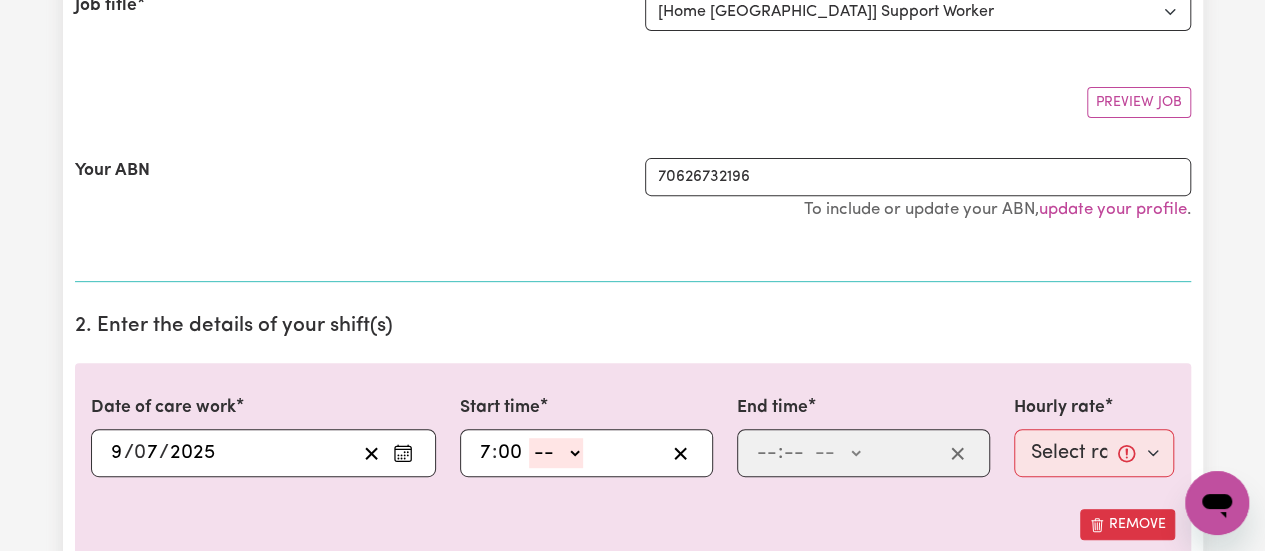 type on "00" 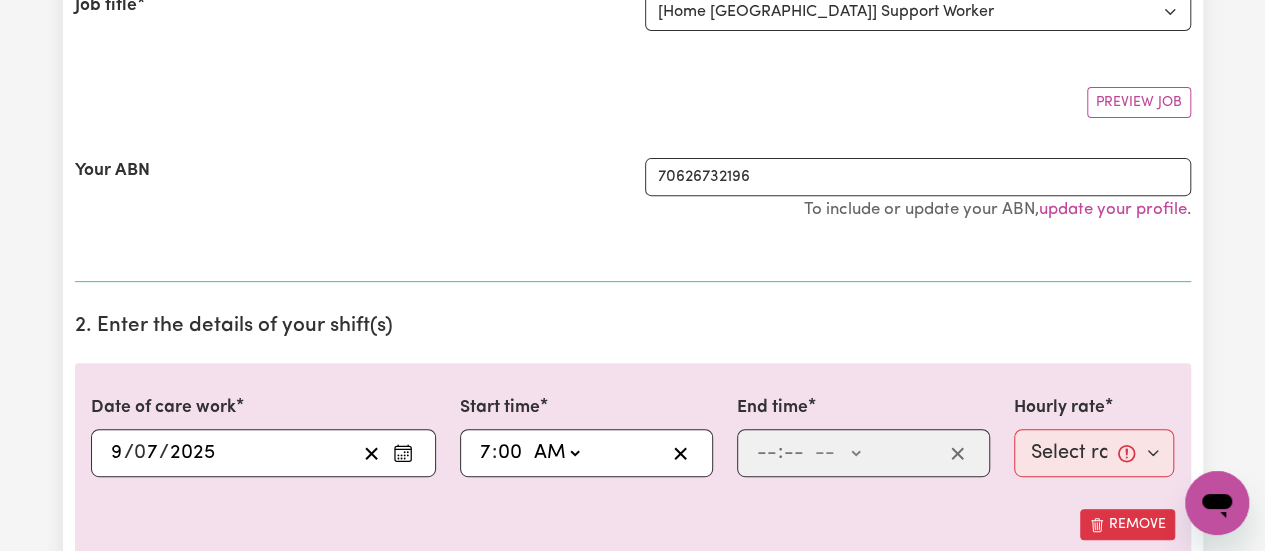 click on "-- AM PM" 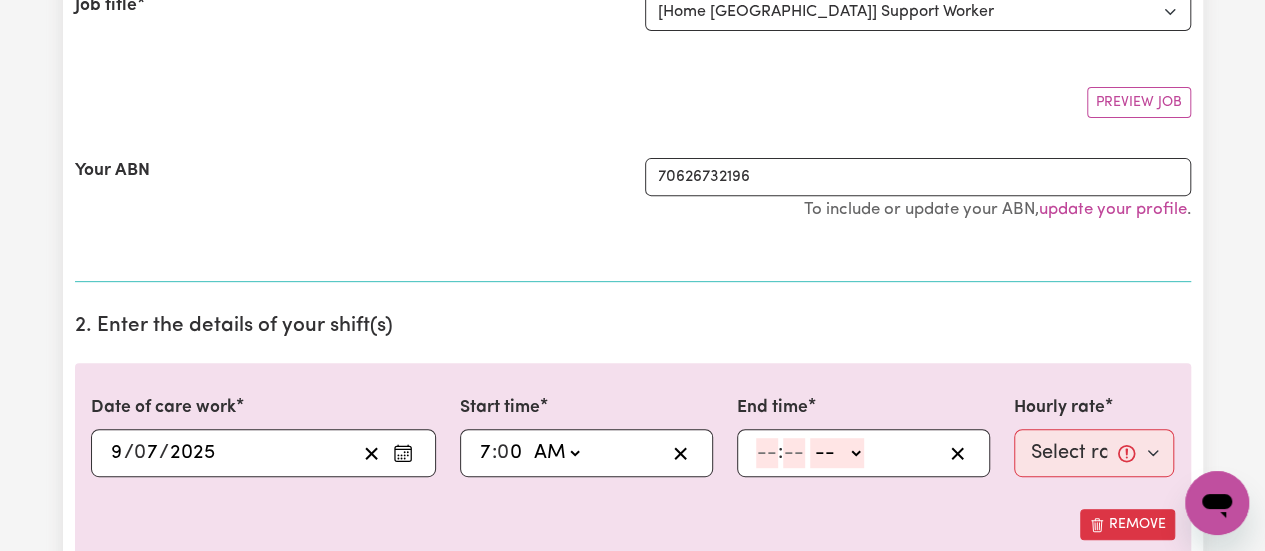 click 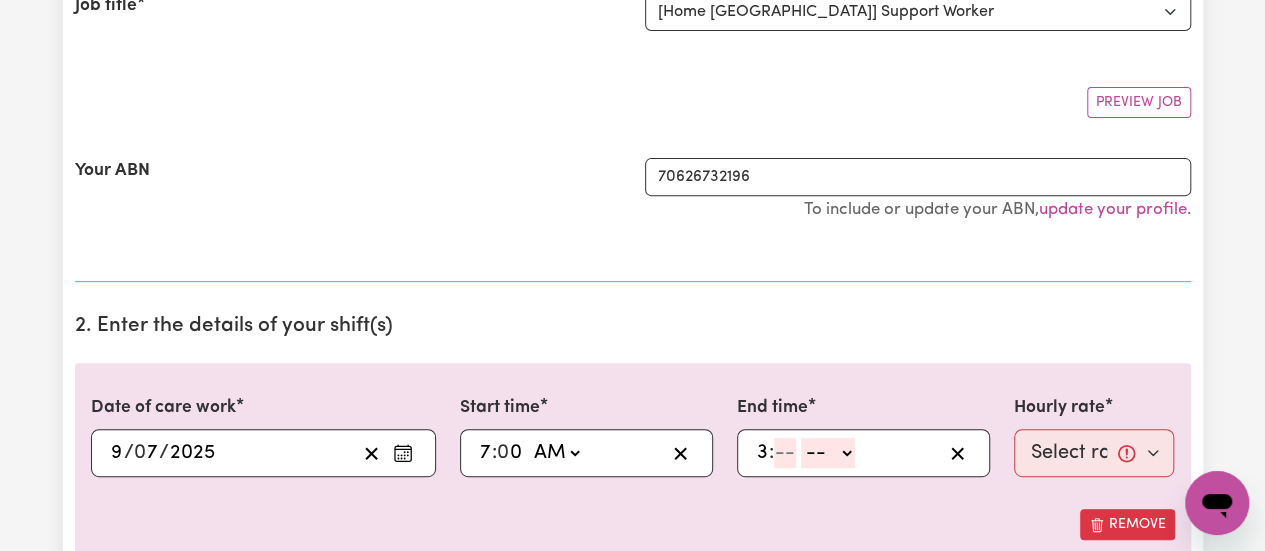 type on "3" 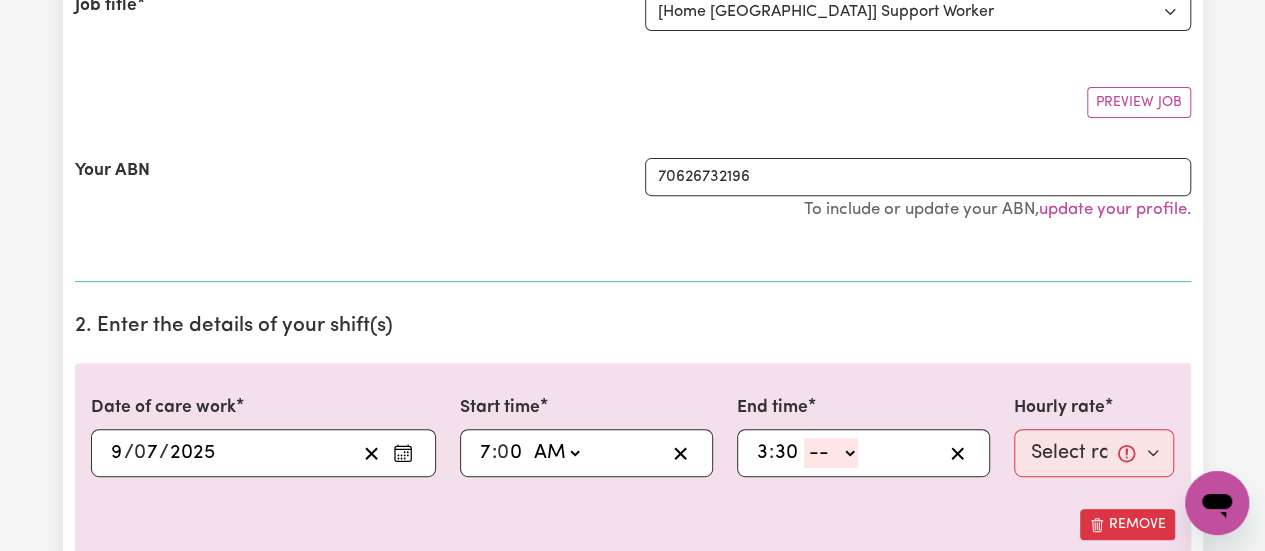 type on "30" 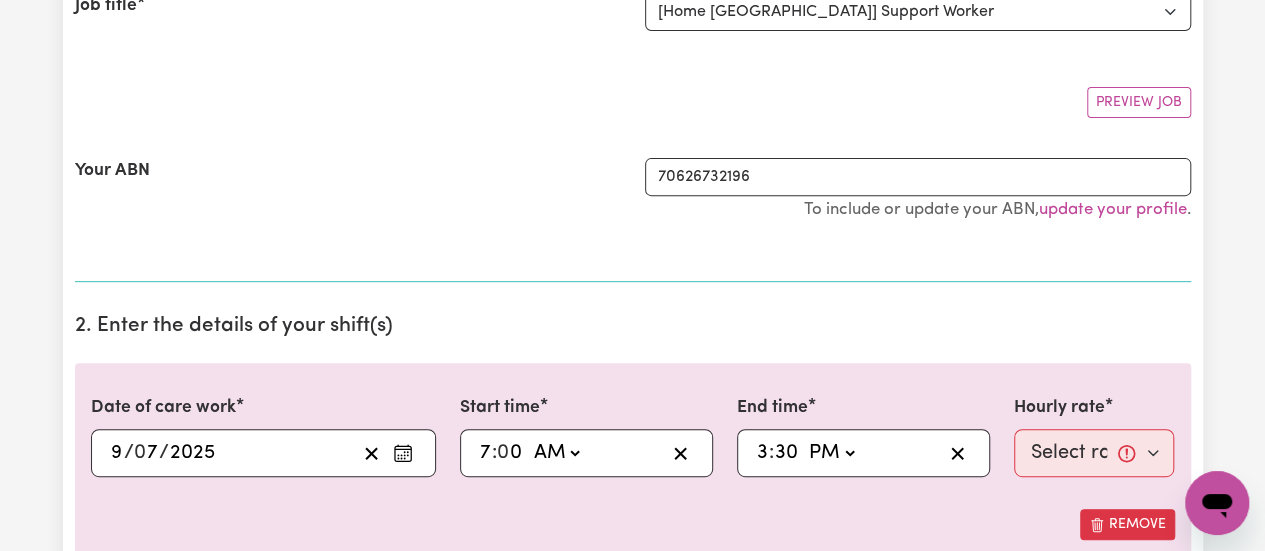 click on "-- AM PM" 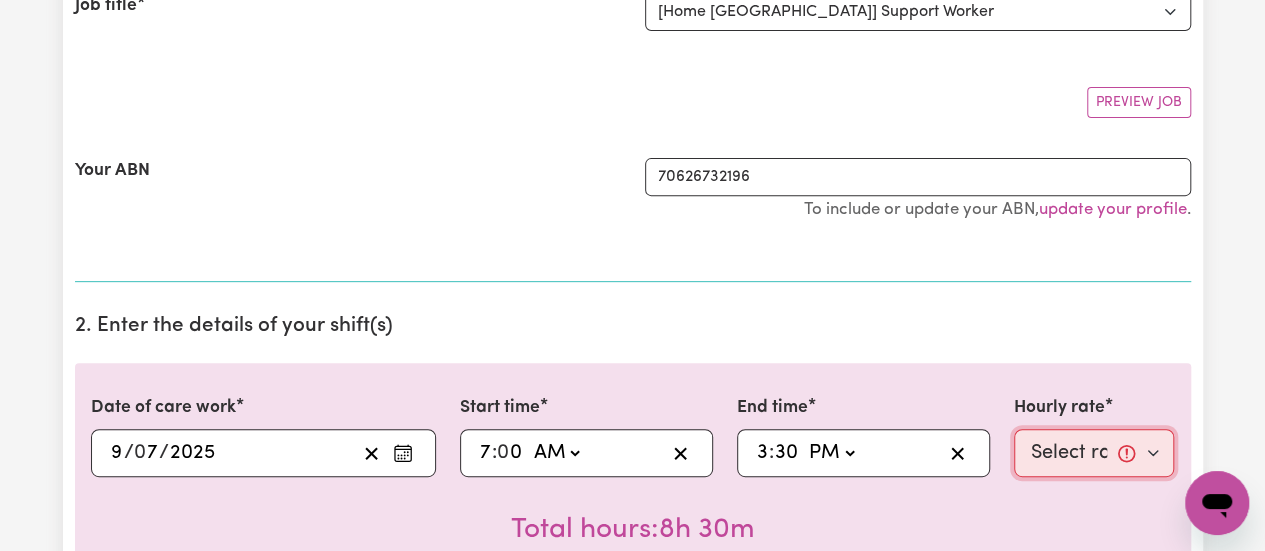click on "Select rate... $38.00 (Weekday) $50.00 ([DATE]) $60.00 ([DATE]) $70.00 (Public Holiday)" at bounding box center [1094, 453] 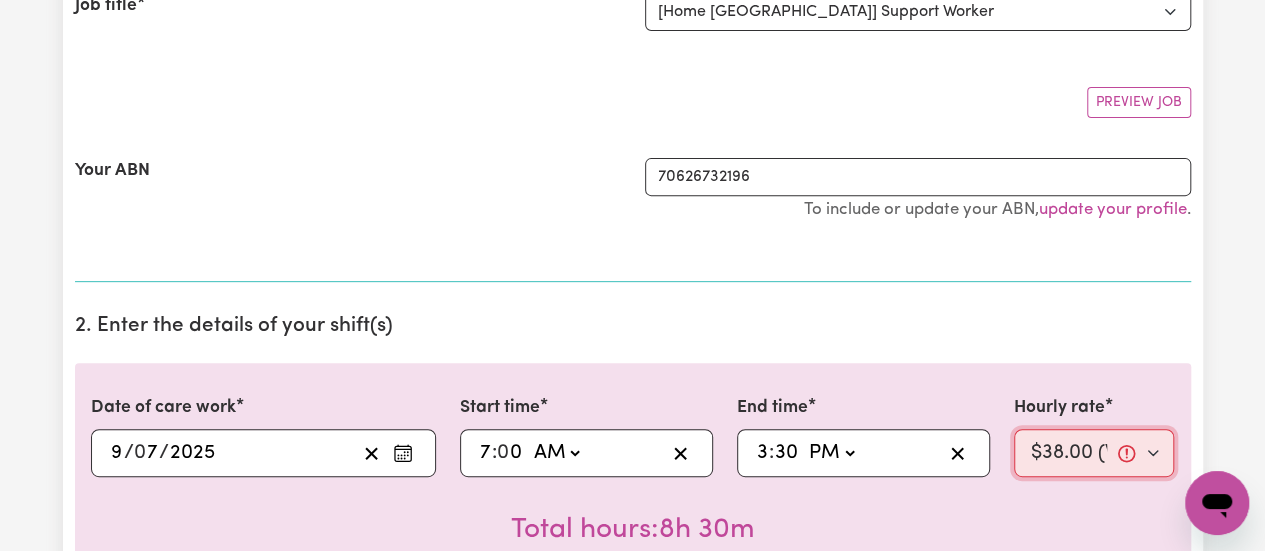 click on "Select rate... $38.00 (Weekday) $50.00 ([DATE]) $60.00 ([DATE]) $70.00 (Public Holiday)" at bounding box center [1094, 453] 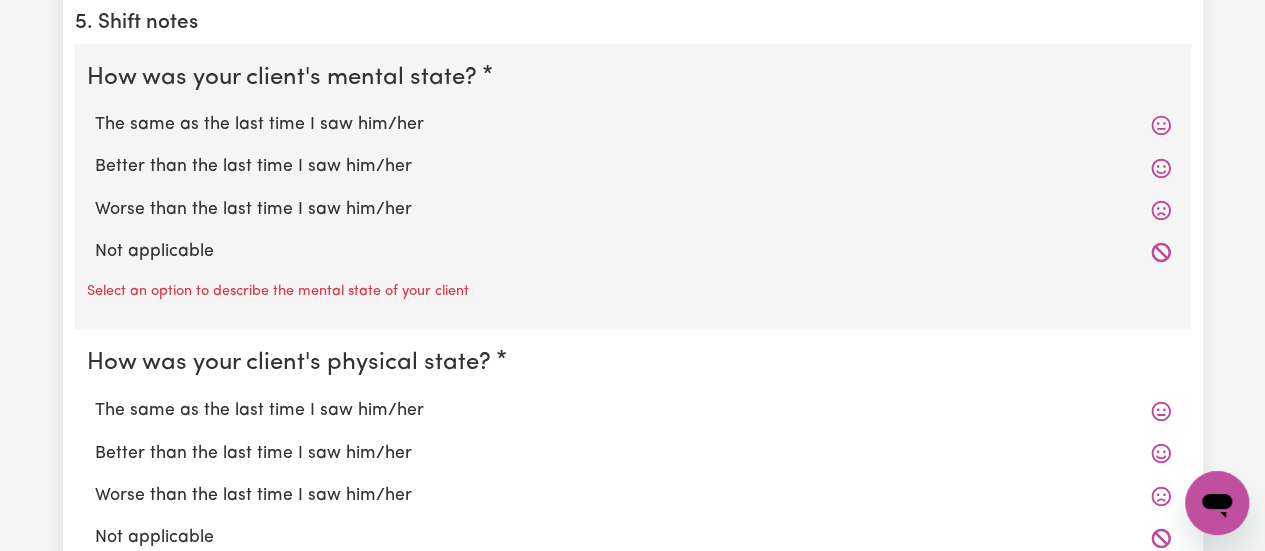 scroll, scrollTop: 1508, scrollLeft: 0, axis: vertical 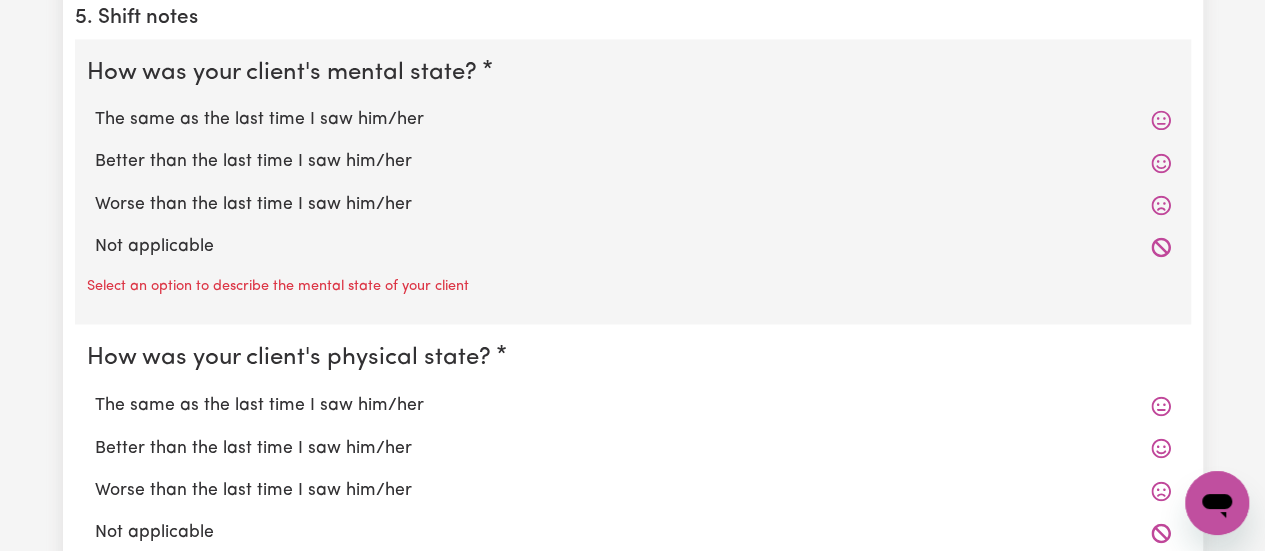 click on "Worse than the last time I saw him/her" at bounding box center [633, 205] 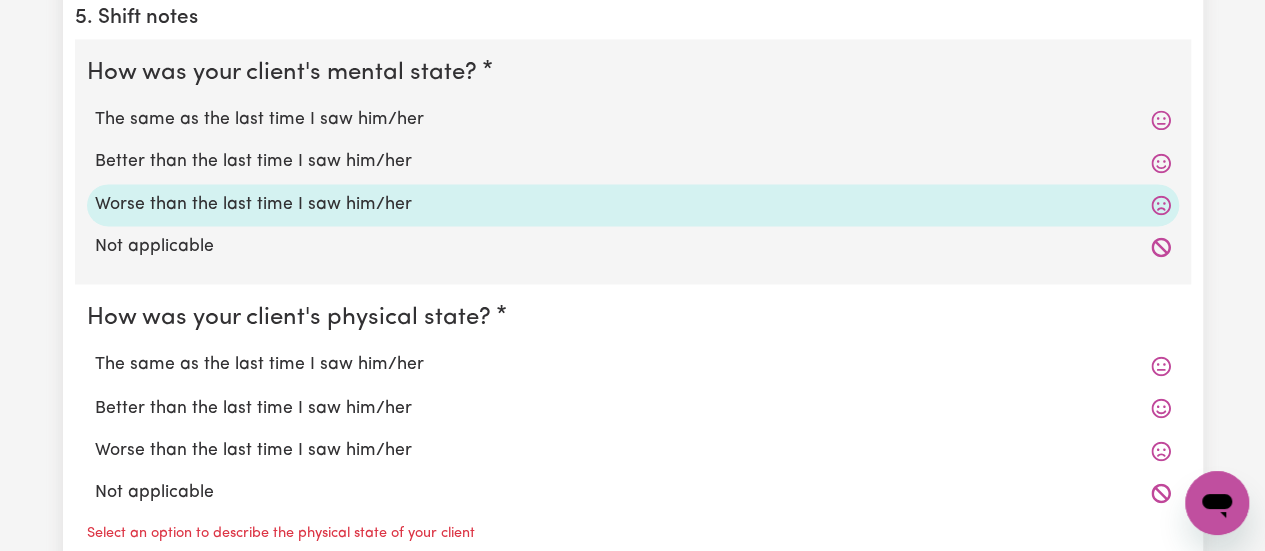 click on "The same as the last time I saw him/her" at bounding box center [633, 120] 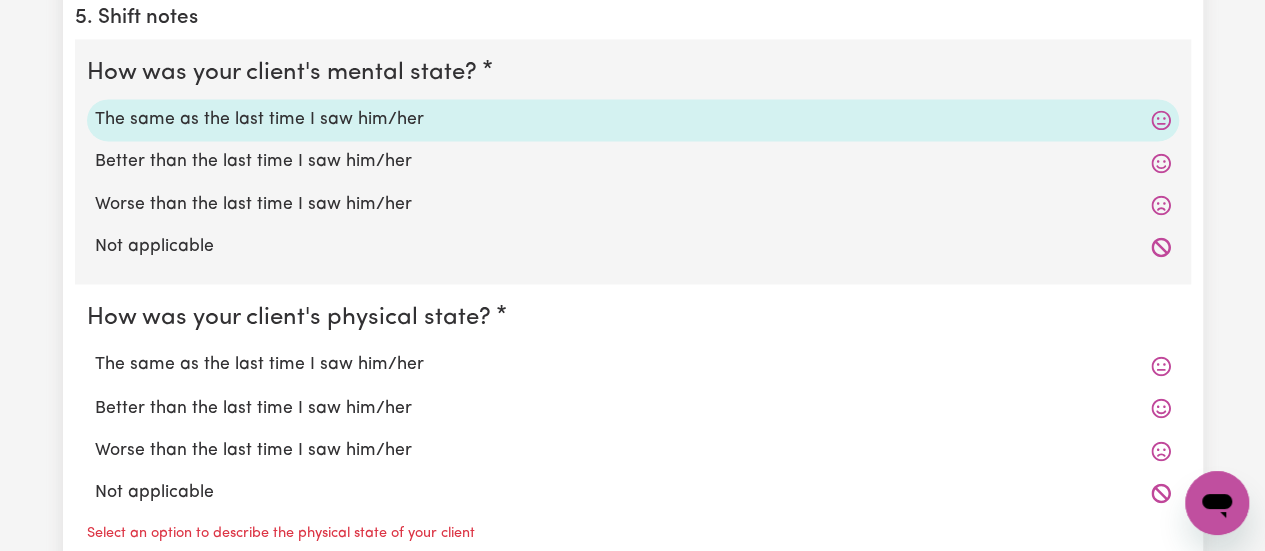 click on "The same as the last time I saw him/her" at bounding box center [633, 365] 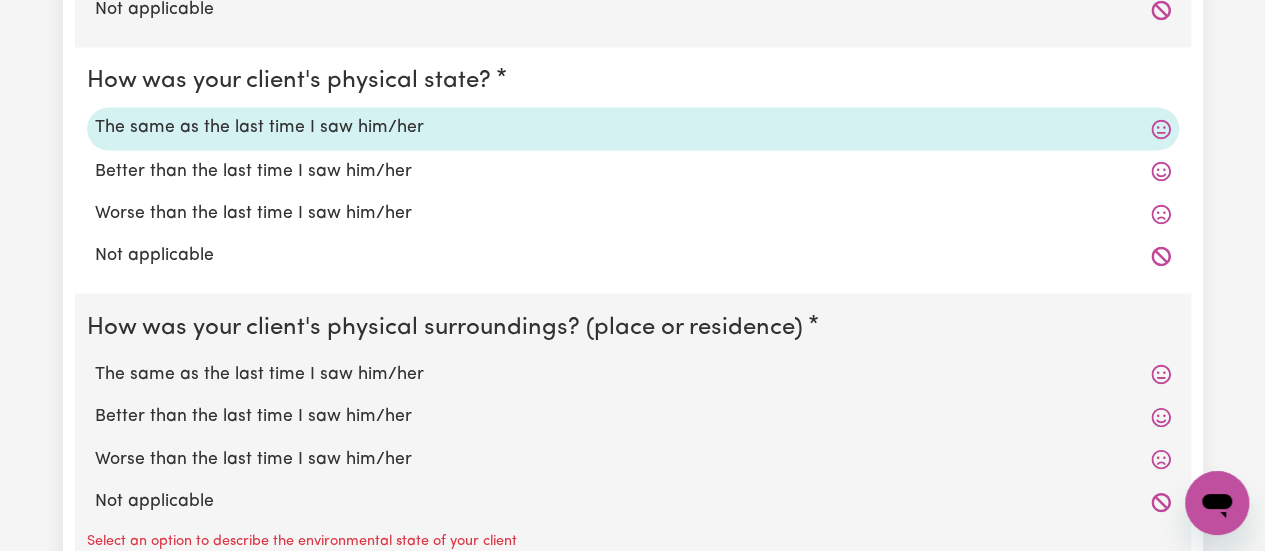scroll, scrollTop: 1783, scrollLeft: 0, axis: vertical 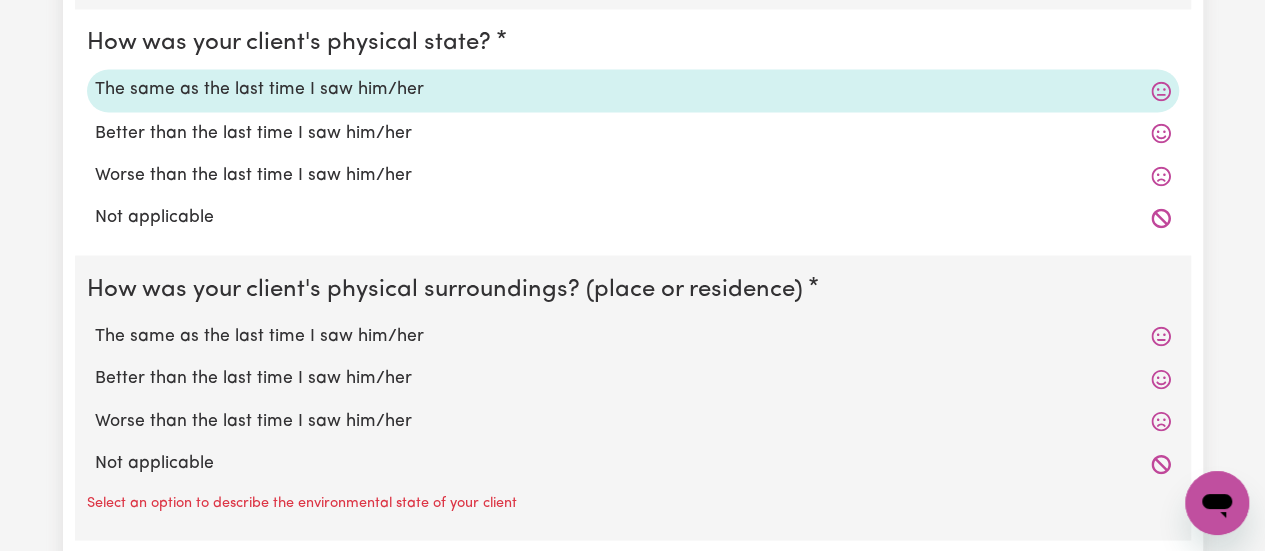 click on "The same as the last time I saw him/her" at bounding box center (633, 336) 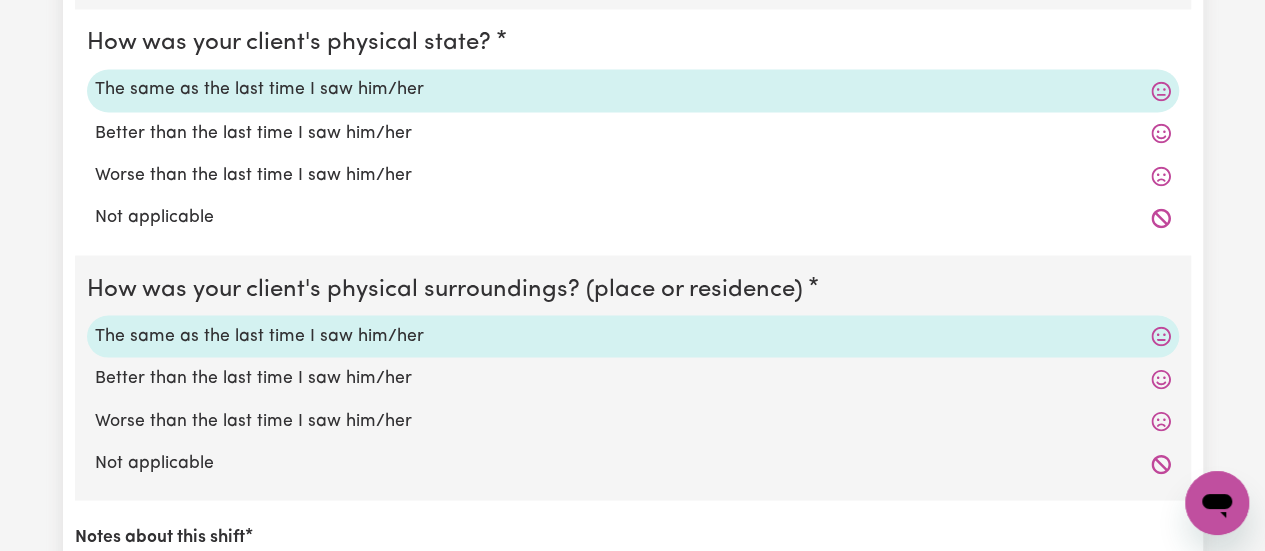click on "Submit Hours 1. Fill in your details below to claim your payment Job title Select the job you're submitting hours for... [[PERSON_NAME]] Support Worker Needed for ONE-OFF on 30/06 And 02/07  In [GEOGRAPHIC_DATA], [GEOGRAPHIC_DATA] [Home [GEOGRAPHIC_DATA]] Support Worker  Preview Job Your ABN 70626732196 To include or update your ABN,  update your profile . 2. Enter the details of your shift(s) Date of care work [DATE] 9 / 0 7 / 2025 « ‹ [DATE] › » Mon Tue Wed Thu Fri Sat Sun 30 1 2 3 4 5 6 7 8 9 10 11 12 13 14 15 16 17 18 19 20 21 22 23 24 25 26 27 28 29 30 31 1 2 3 Start time 07:00 7 : 0 0   AM PM End time 15:30 3 : 30   AM PM Hourly rate Select rate... $38.00 (Weekday) $50.00 ([DATE]) $60.00 ([DATE]) $70.00 (Public Holiday) Total hours:  8h 30m Remove Add shift 3. Include any additional expenses incurred, e.g. mileage, parking fees or other ad-hoc expenses (optional) No expenses have been included. Add an expense 4. Comments to be placed onto the invoice (optional) Comments 5. Shift notes Not applicable" at bounding box center [632, -378] 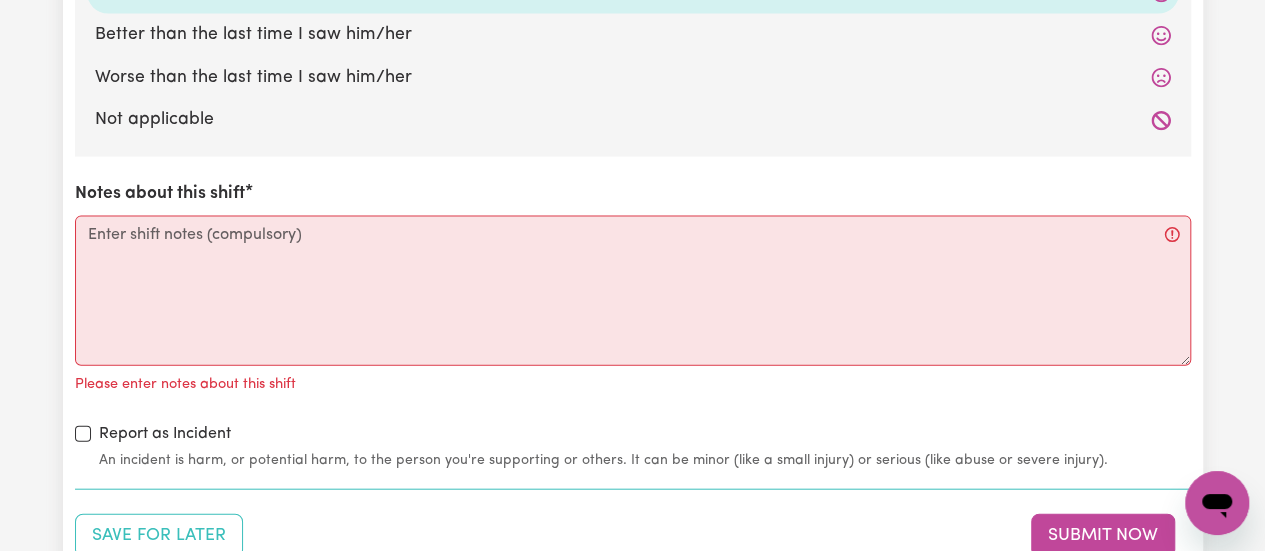 scroll, scrollTop: 2122, scrollLeft: 0, axis: vertical 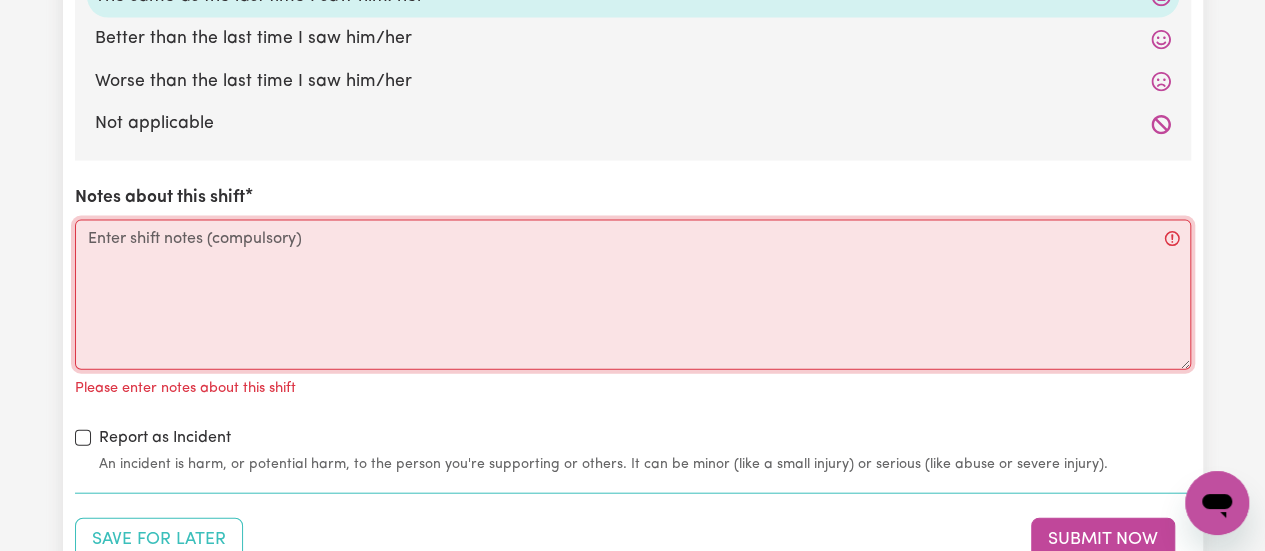 click on "Notes about this shift" at bounding box center [633, 295] 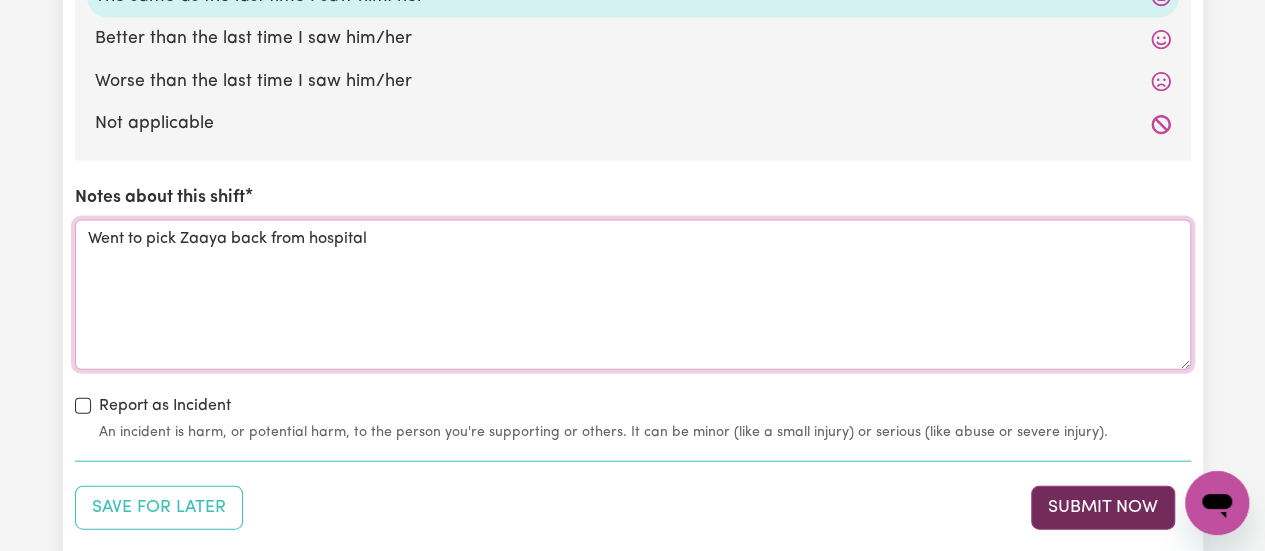 type on "Went to pick Zaaya back from hospital" 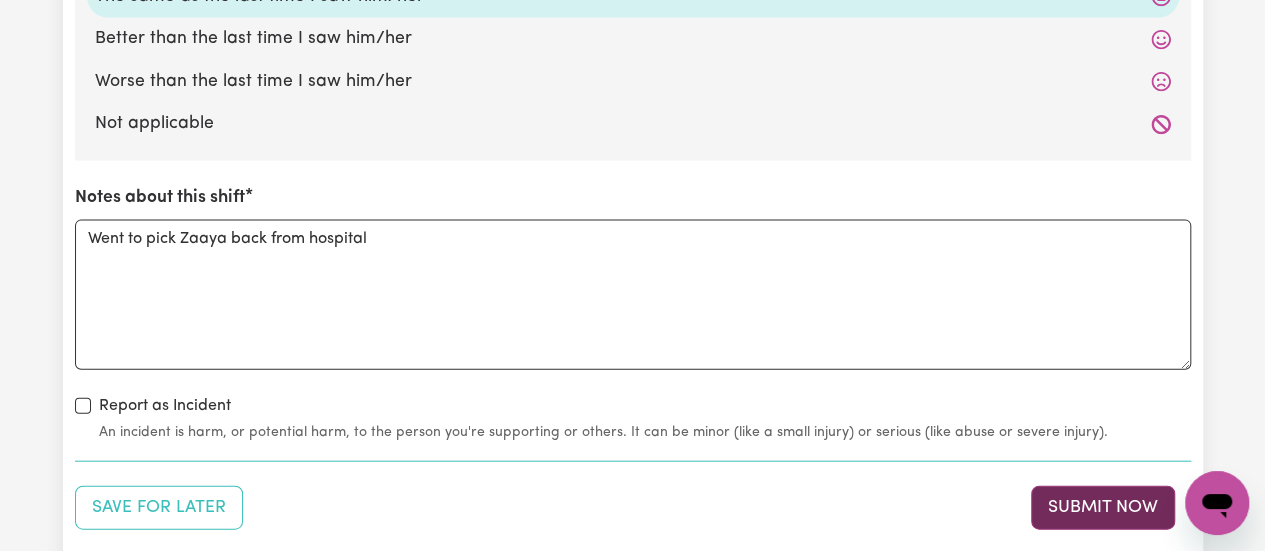 click on "Submit Now" at bounding box center [1103, 508] 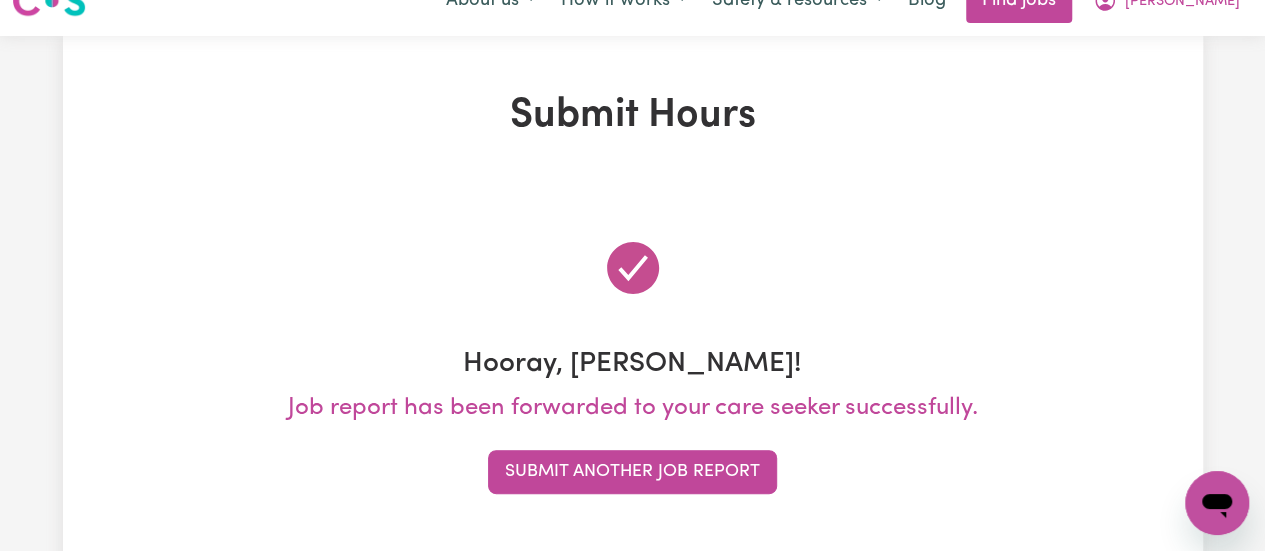 scroll, scrollTop: 0, scrollLeft: 0, axis: both 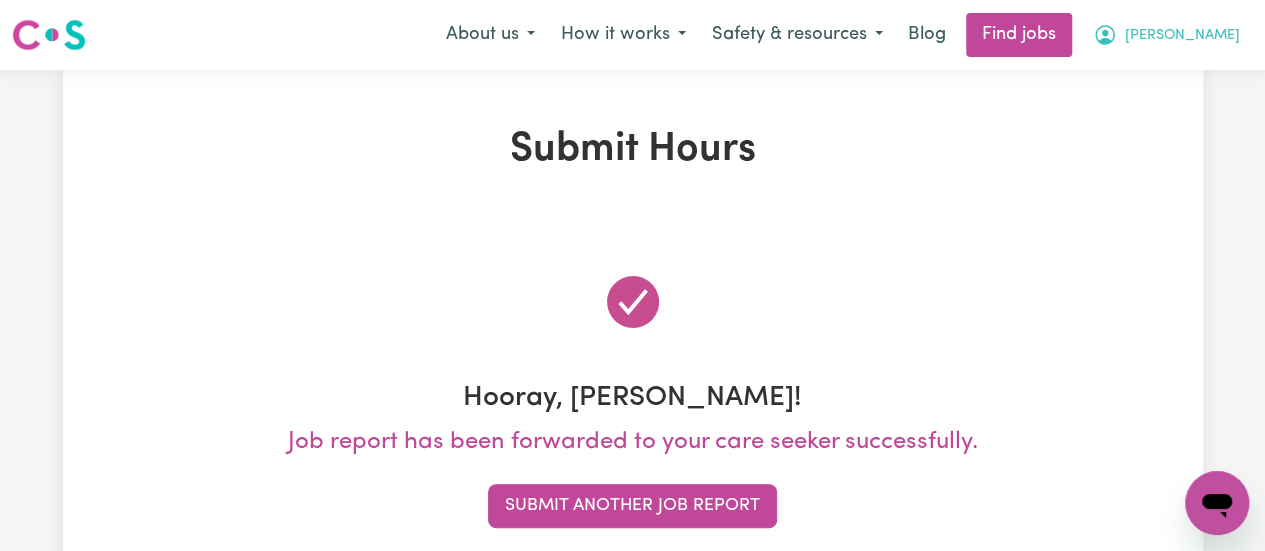 click on "[PERSON_NAME]" at bounding box center [1182, 36] 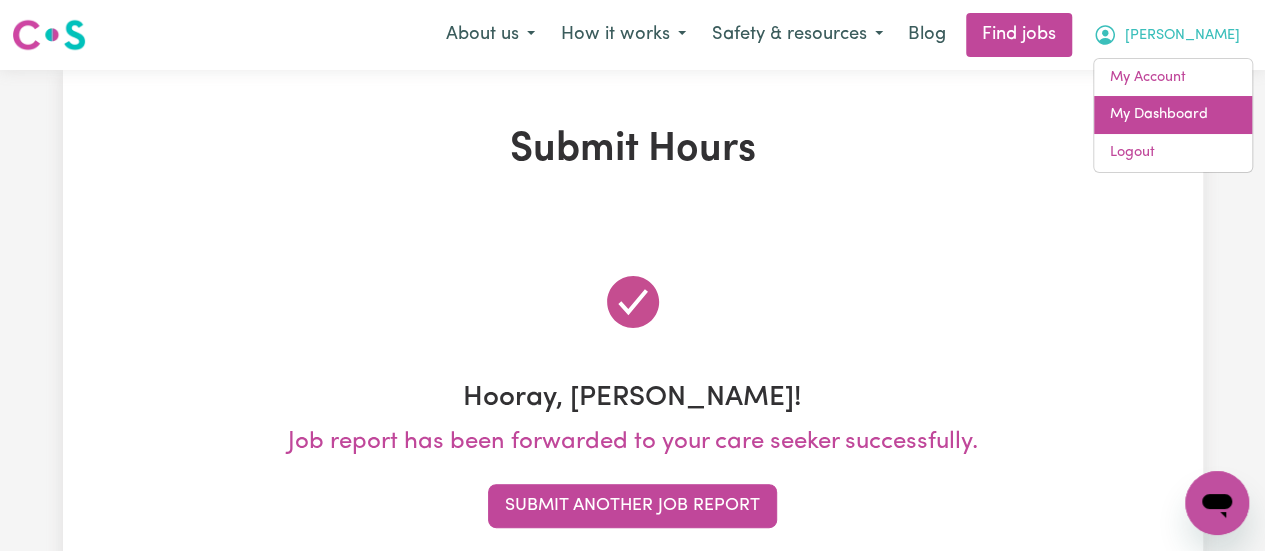 click on "My Dashboard" at bounding box center [1173, 115] 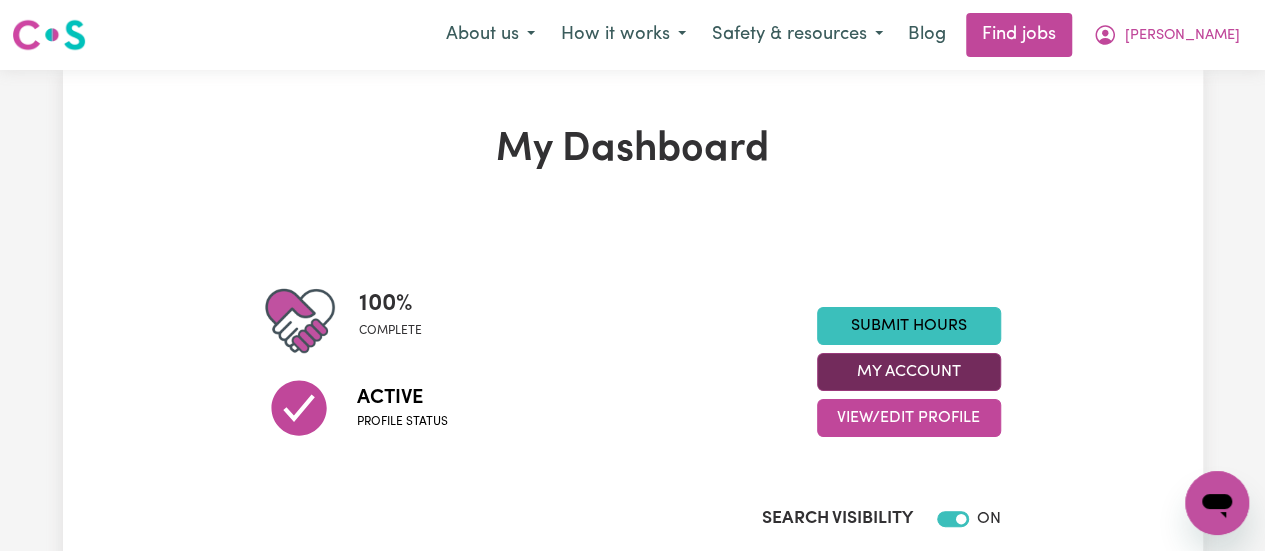 click on "My Account" at bounding box center [909, 372] 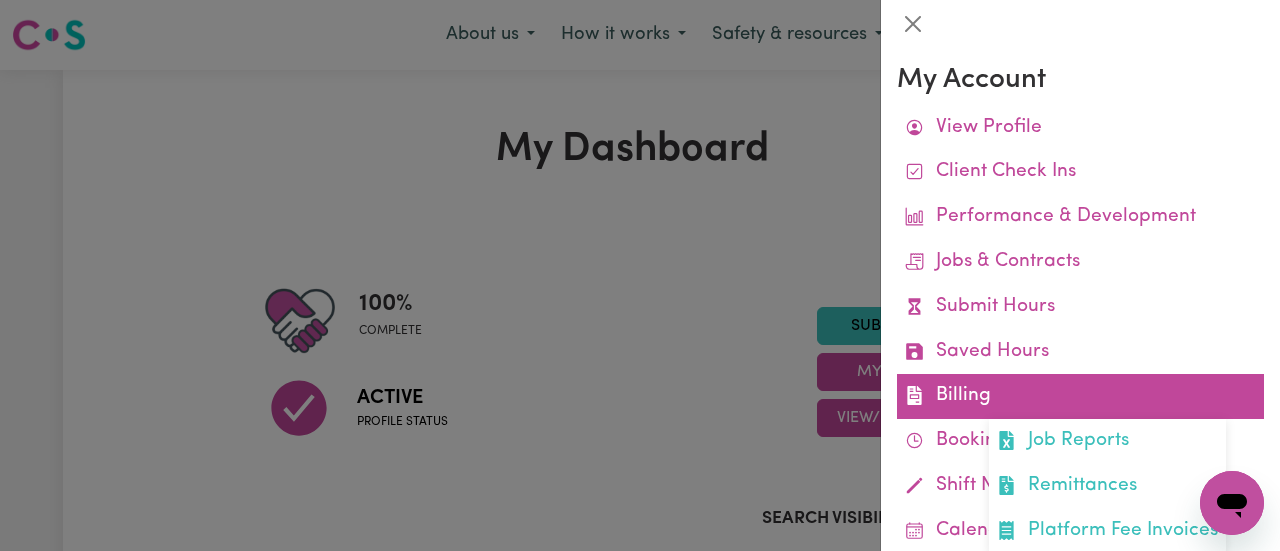 click on "Billing Job Reports Remittances Platform Fee Invoices" at bounding box center [1080, 396] 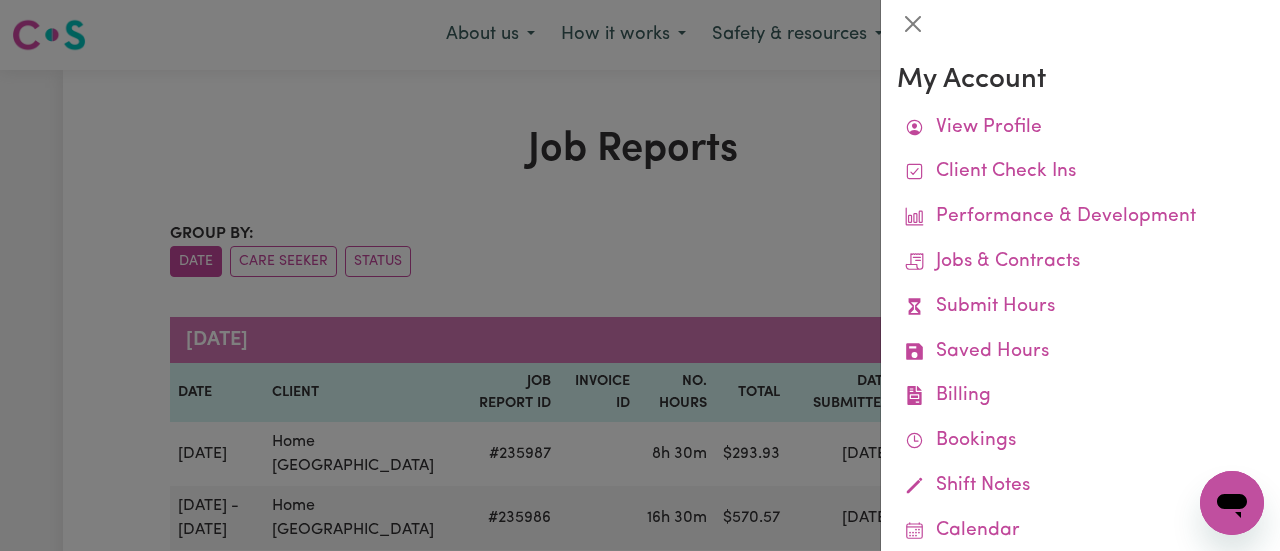 click at bounding box center [640, 275] 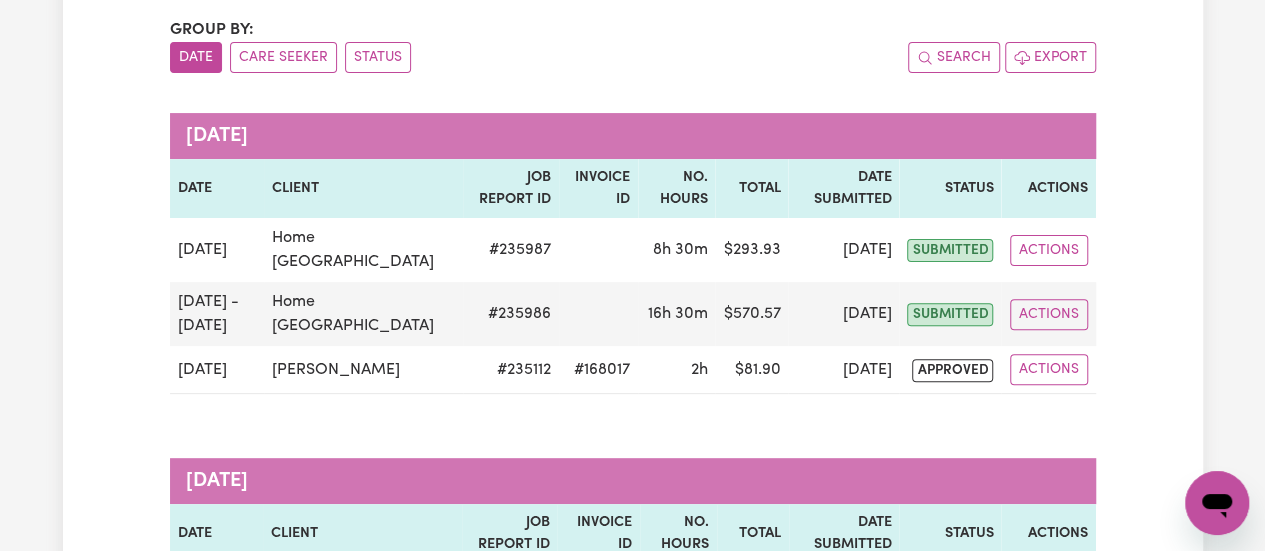 scroll, scrollTop: 245, scrollLeft: 0, axis: vertical 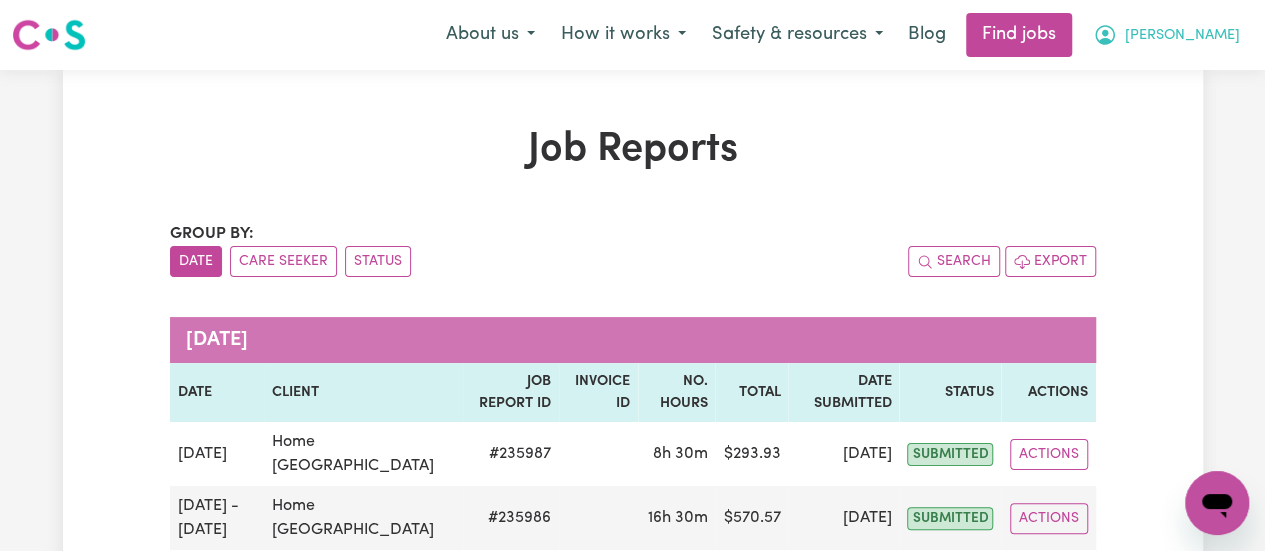 click on "[PERSON_NAME]" at bounding box center [1182, 36] 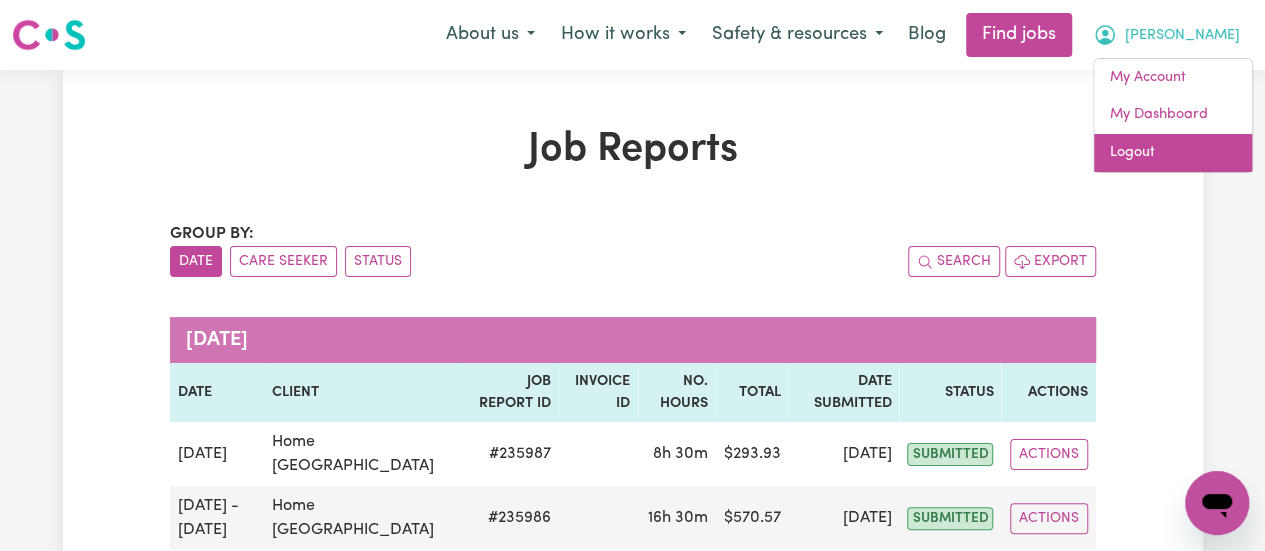 click on "Logout" at bounding box center [1173, 153] 